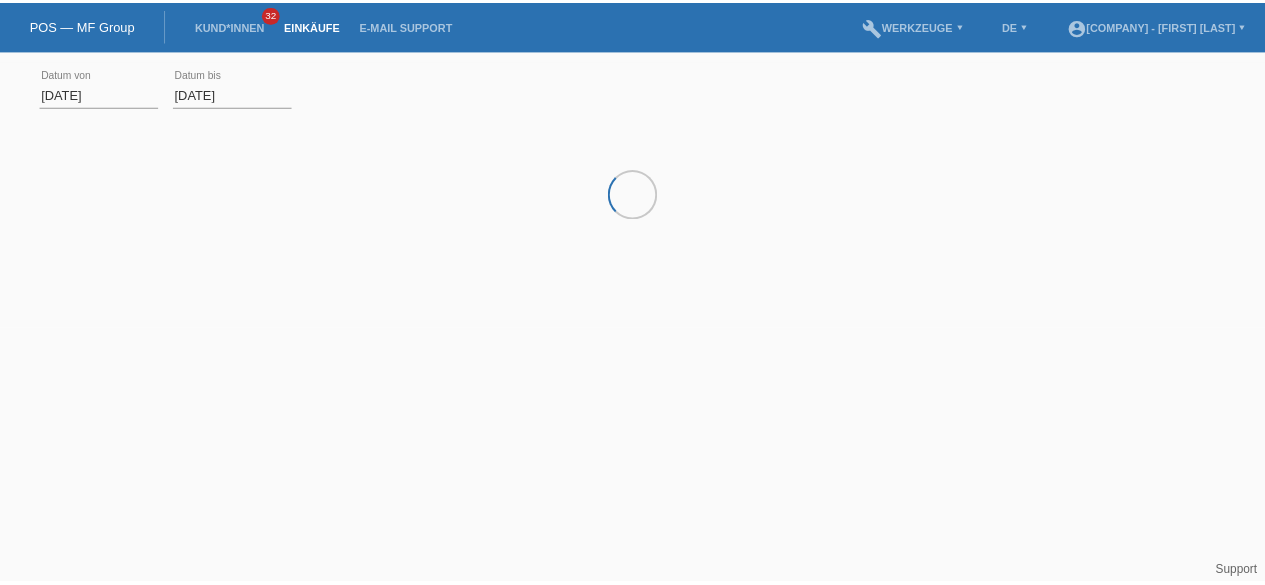 scroll, scrollTop: 0, scrollLeft: 0, axis: both 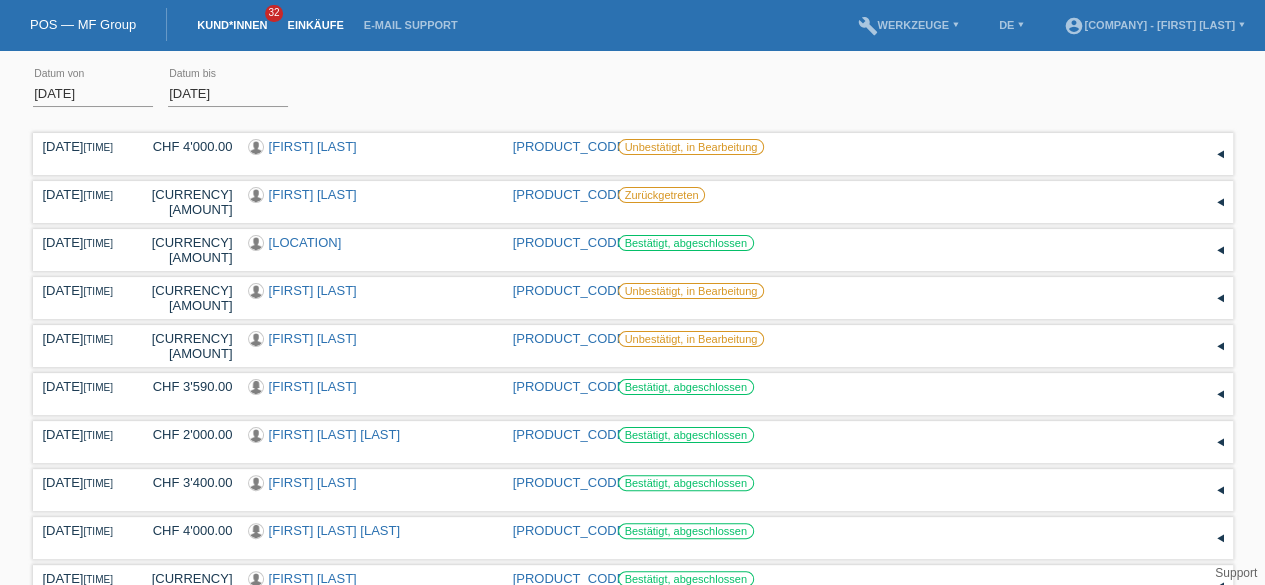 click on "Kund*innen" at bounding box center [232, 25] 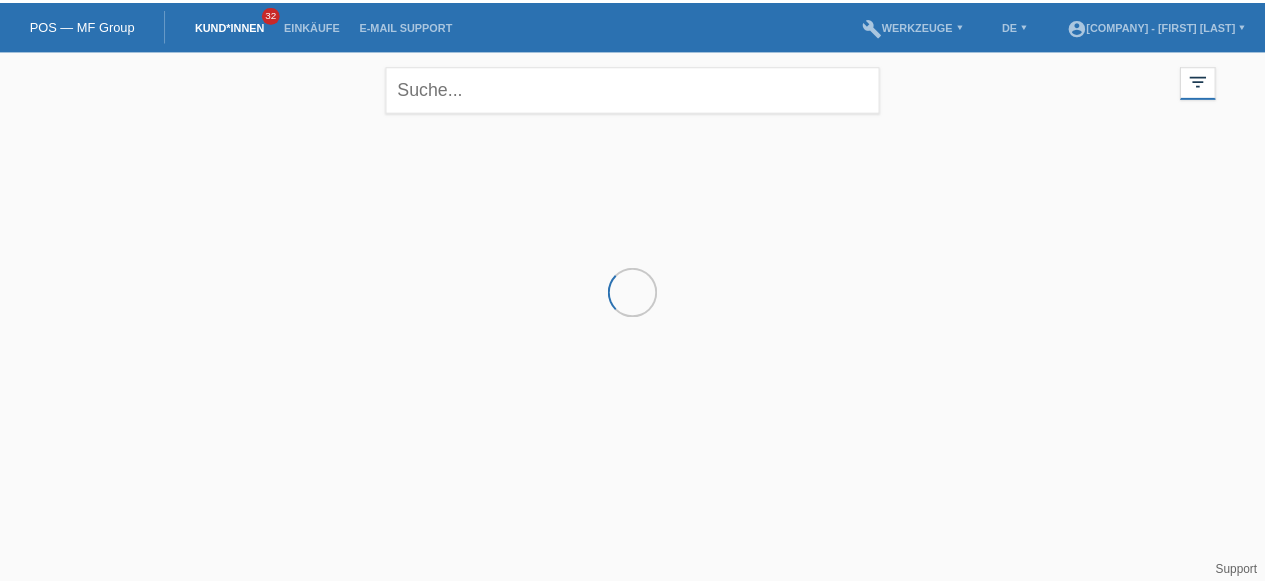 scroll, scrollTop: 0, scrollLeft: 0, axis: both 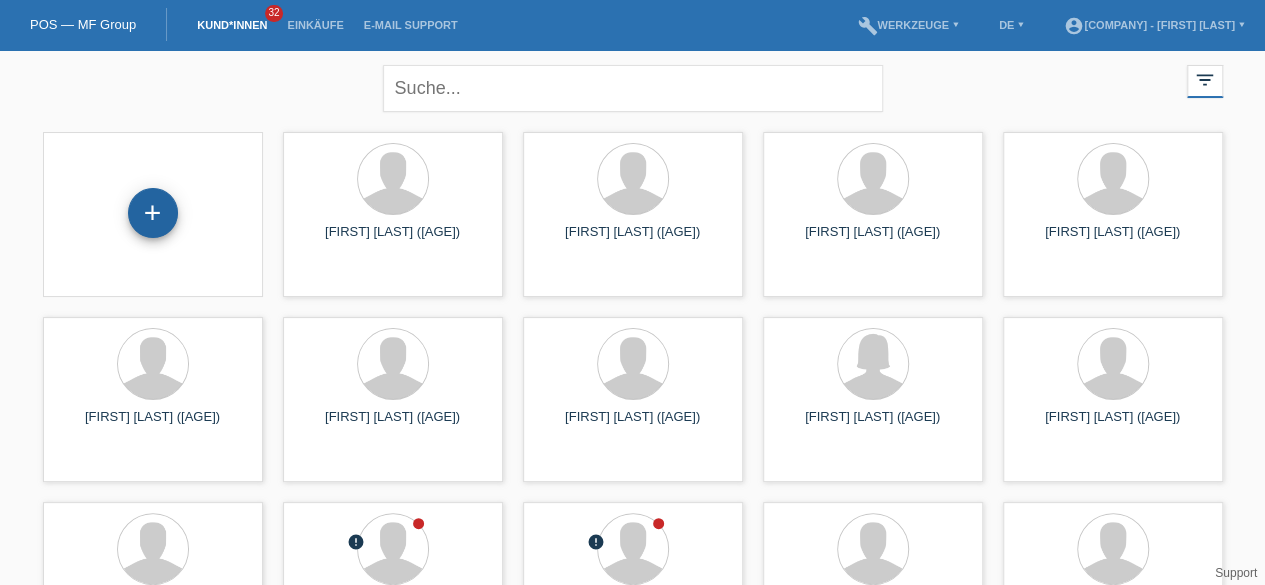 click on "+" at bounding box center [153, 213] 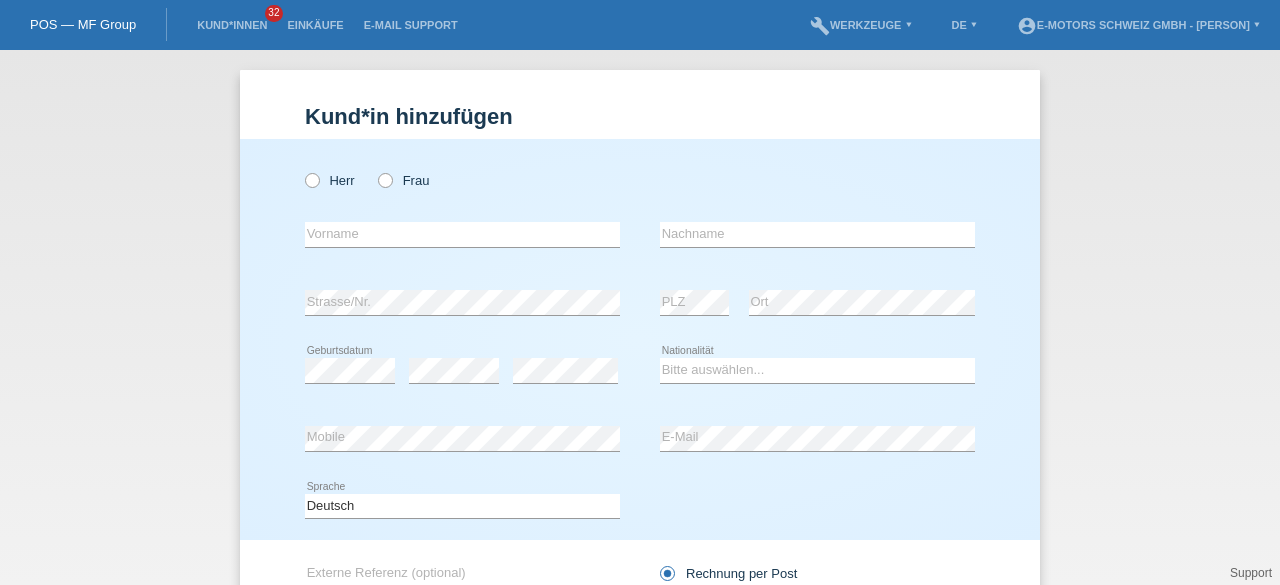scroll, scrollTop: 0, scrollLeft: 0, axis: both 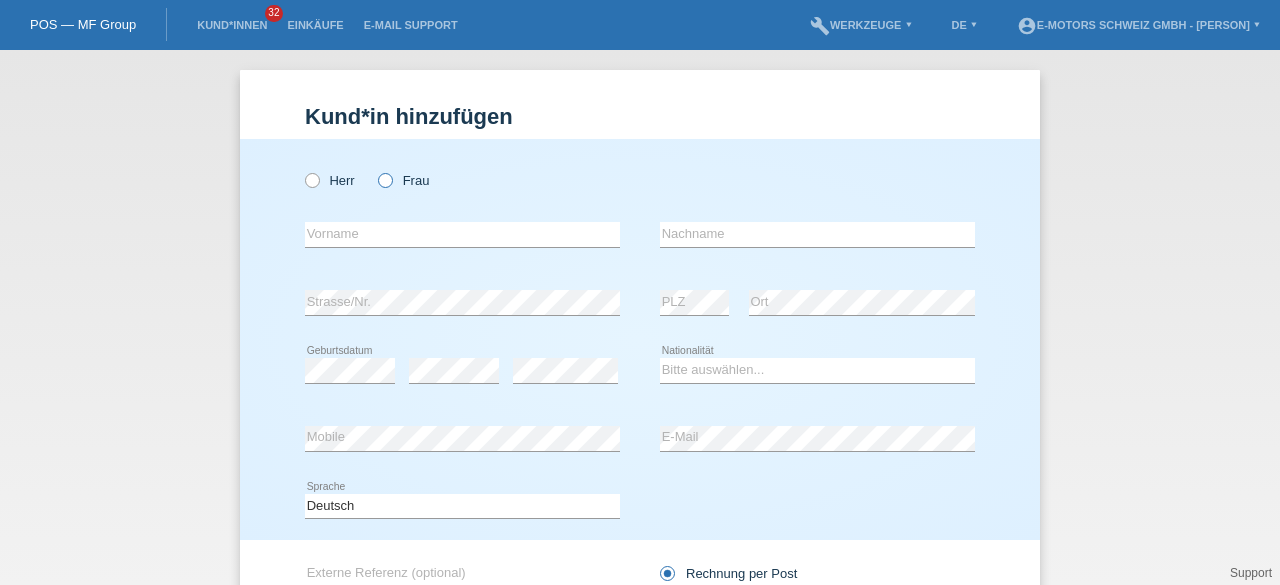 click at bounding box center [302, 170] 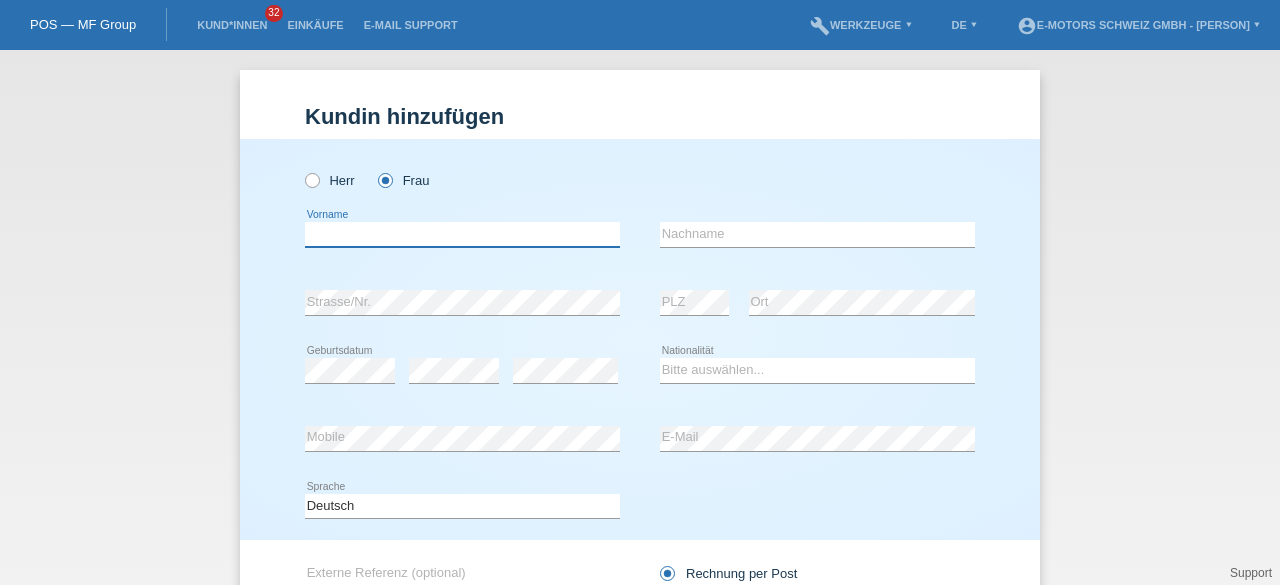 click at bounding box center [462, 234] 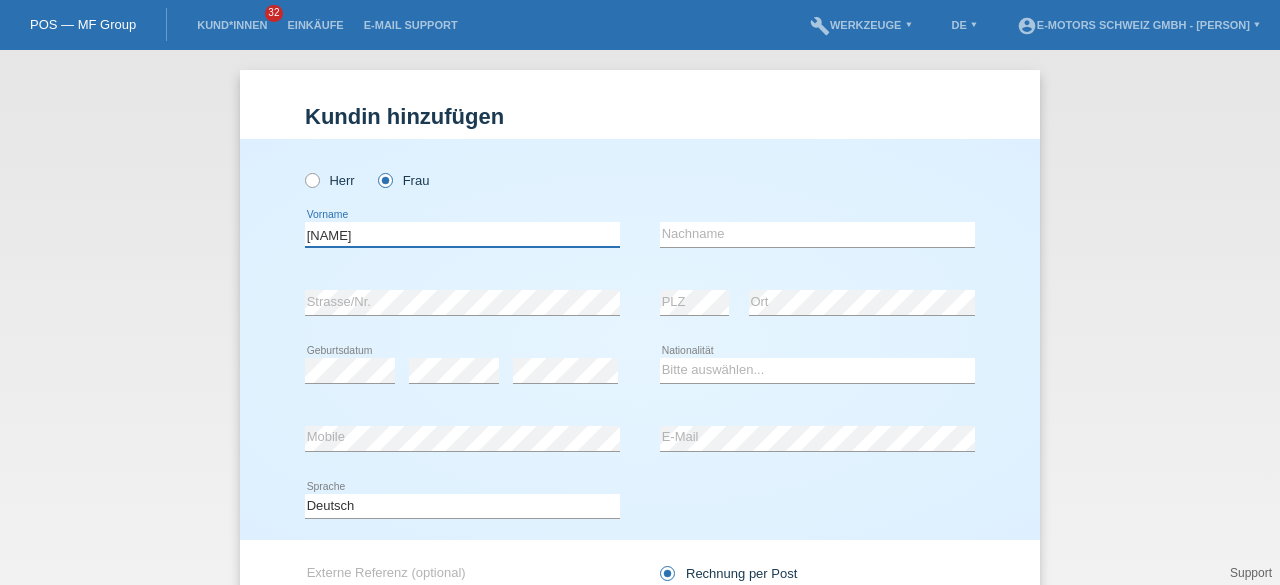 type on "[FIRST]" 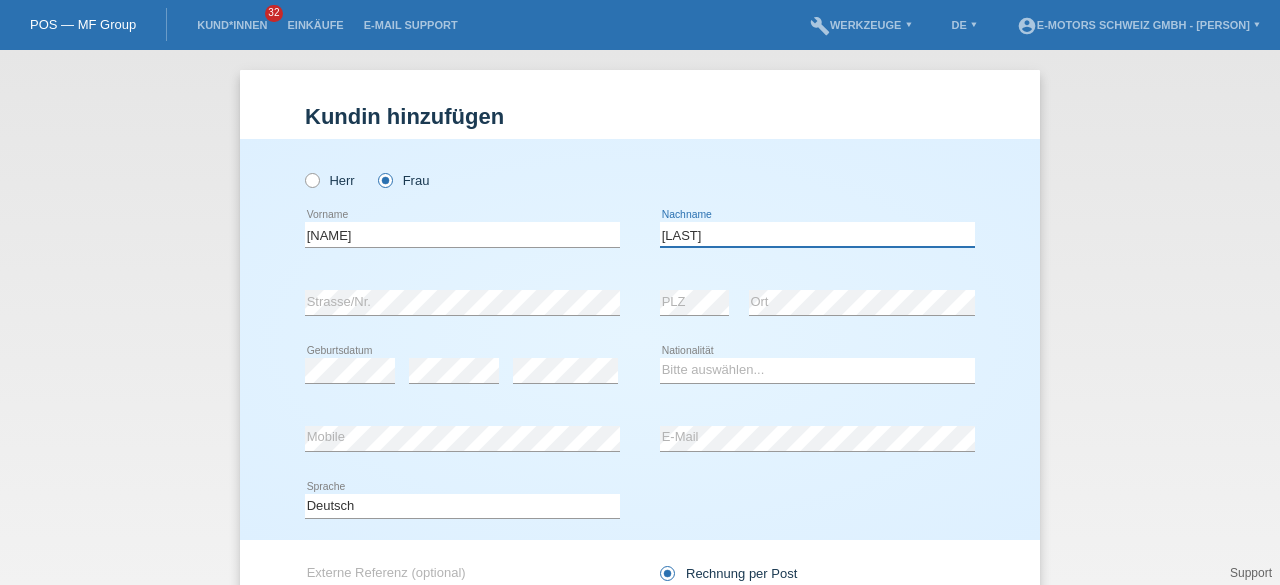click on "Aljuborni" at bounding box center [817, 234] 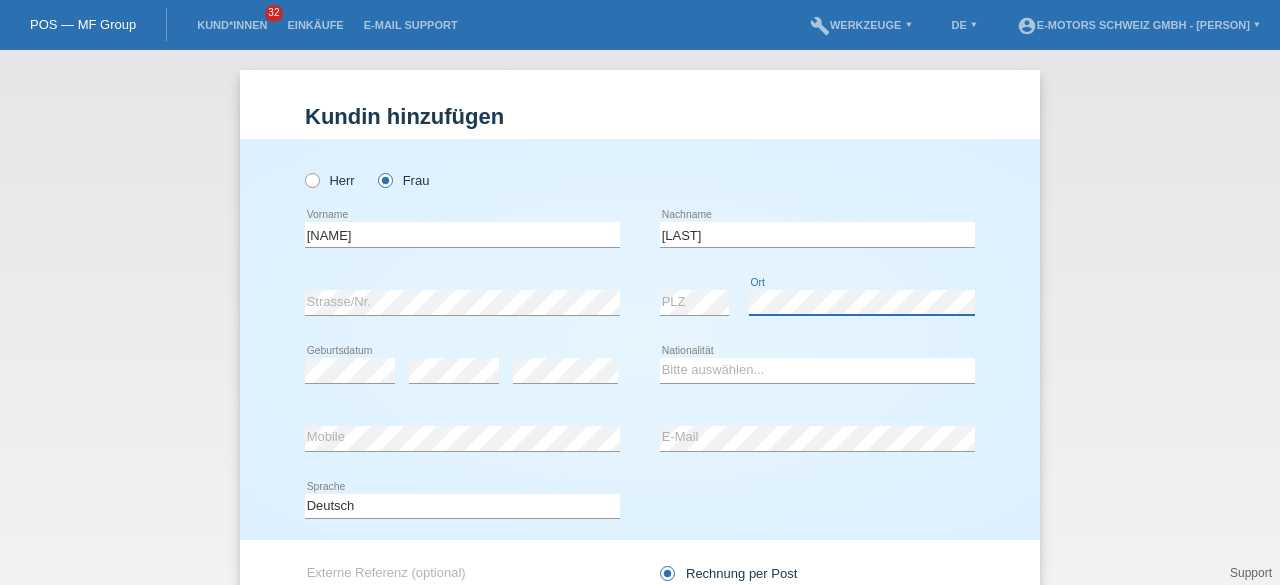 click on "error
PLZ
error
Ort" at bounding box center (817, 303) 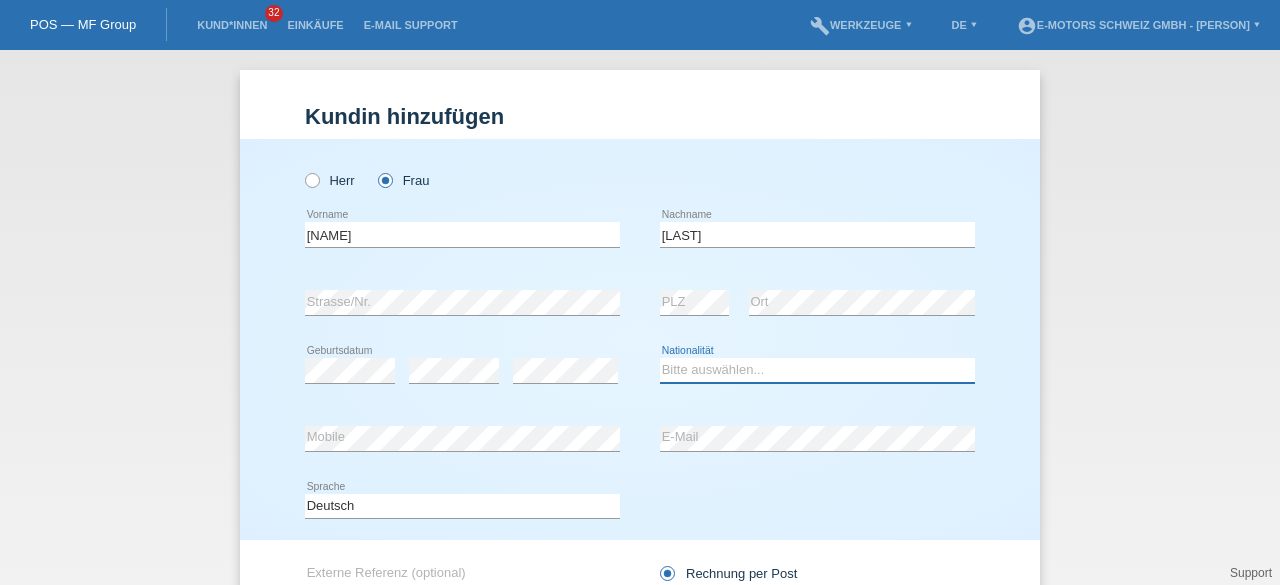 click on "Bitte auswählen...
Schweiz
Deutschland
Liechtenstein
Österreich
------------
Afghanistan
Ägypten
Åland
Albanien
Algerien" at bounding box center (817, 370) 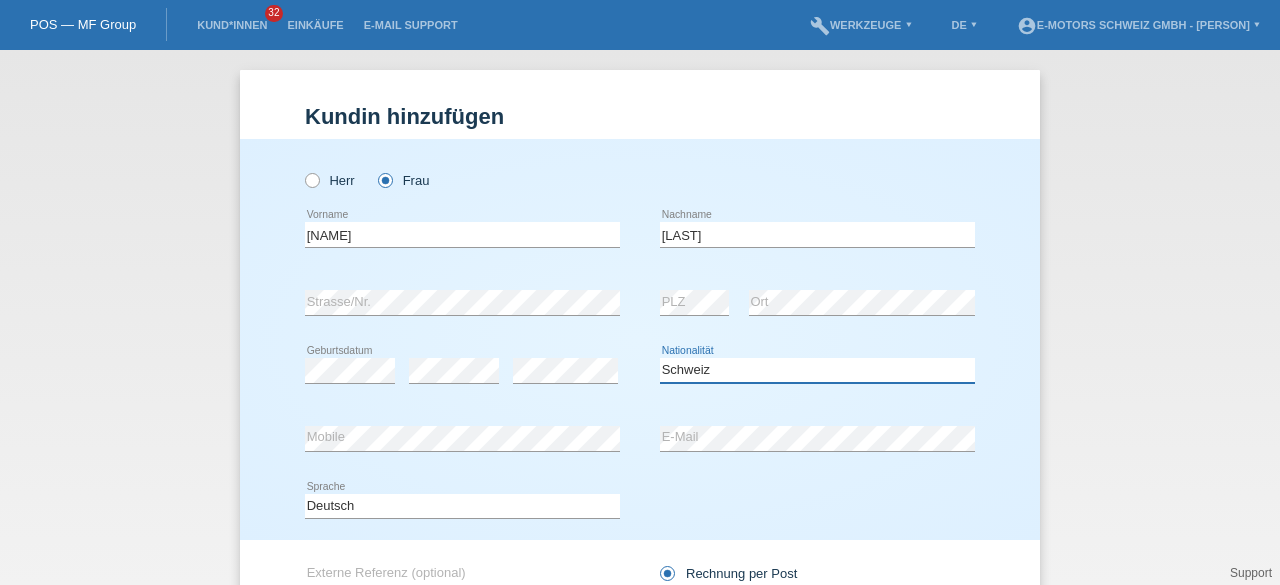 click on "Bitte auswählen...
Schweiz
Deutschland
Liechtenstein
Österreich
------------
Afghanistan
Ägypten
Åland
Albanien
Algerien" at bounding box center (817, 370) 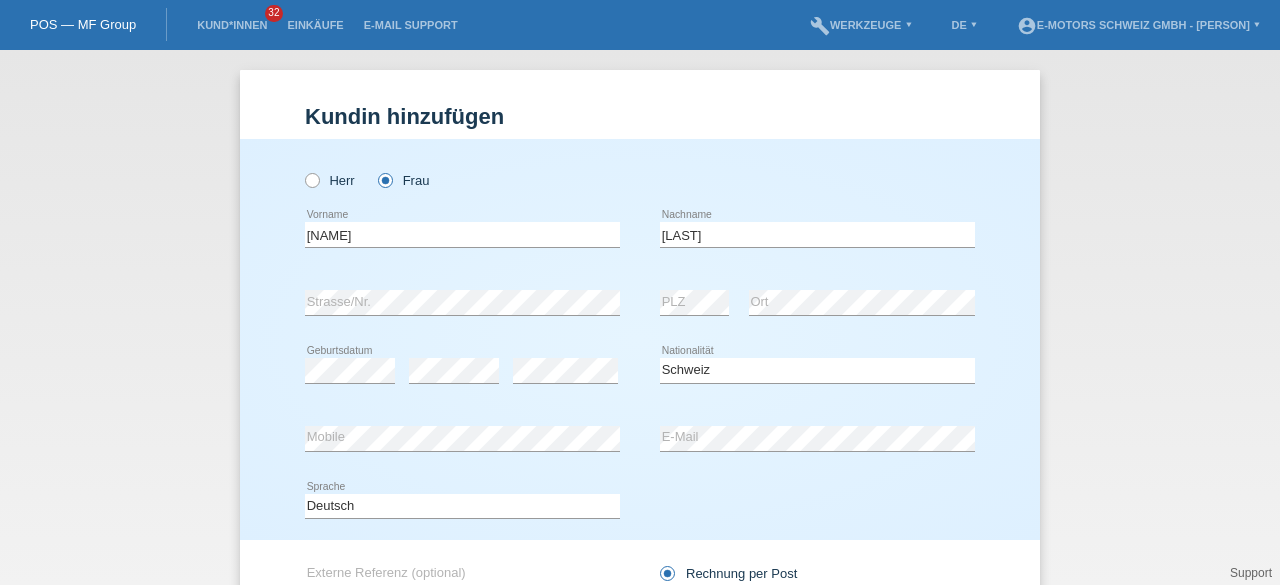 click on "Kund*in hinzufügen
Kunde hinzufügen
Kundin hinzufügen
Herr
Frau
Nadine error Vorname" at bounding box center (640, 317) 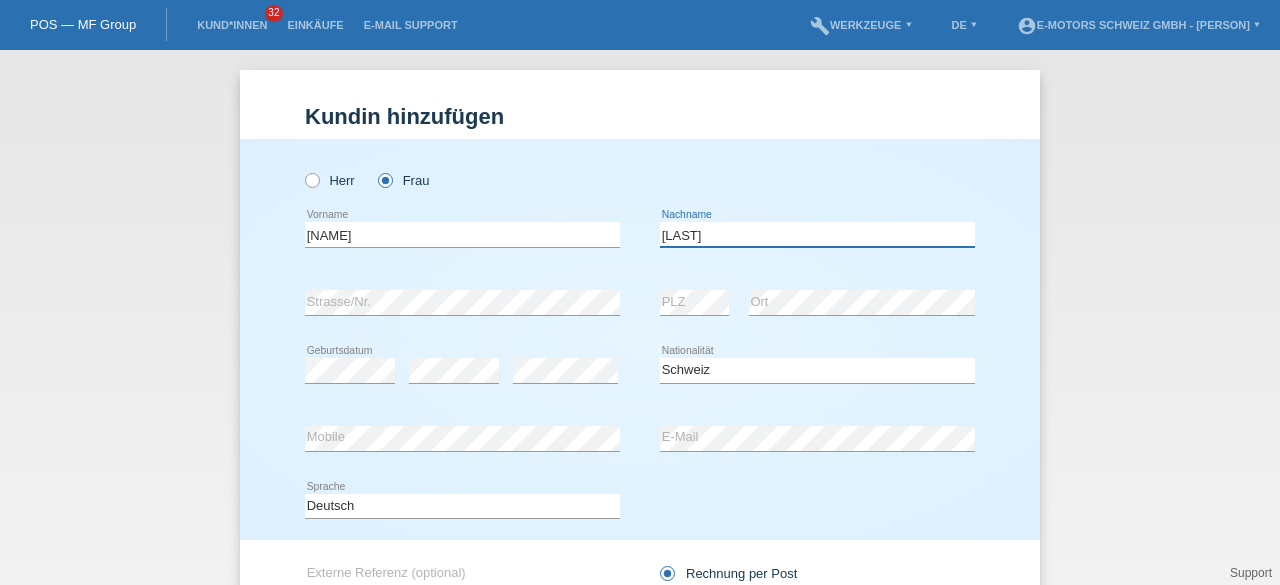 drag, startPoint x: 707, startPoint y: 233, endPoint x: 569, endPoint y: 230, distance: 138.03261 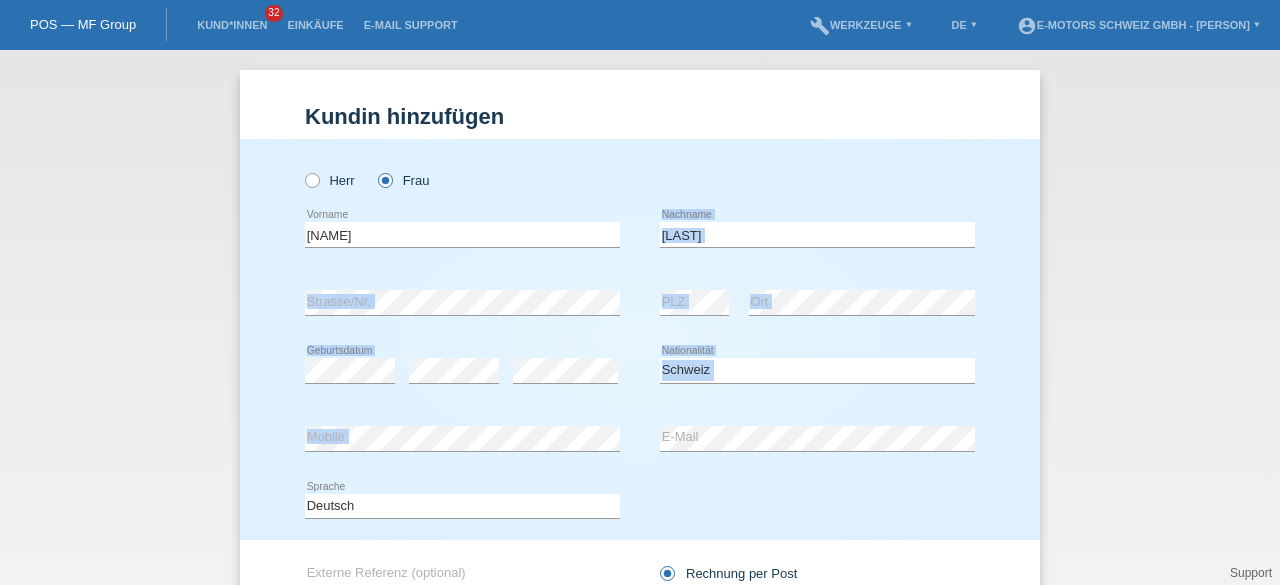 drag, startPoint x: 1263, startPoint y: 241, endPoint x: 1279, endPoint y: 451, distance: 210.60864 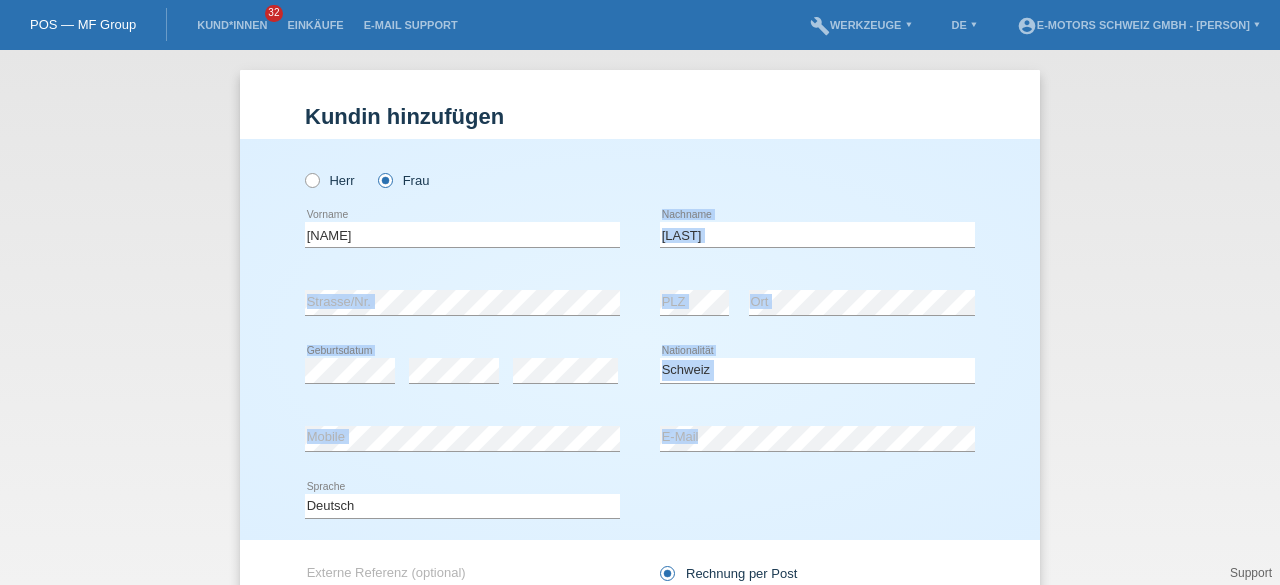 click on "Kund*in hinzufügen
Kunde hinzufügen
Kundin hinzufügen
Herr
Frau
Nadine error Vorname" at bounding box center (640, 317) 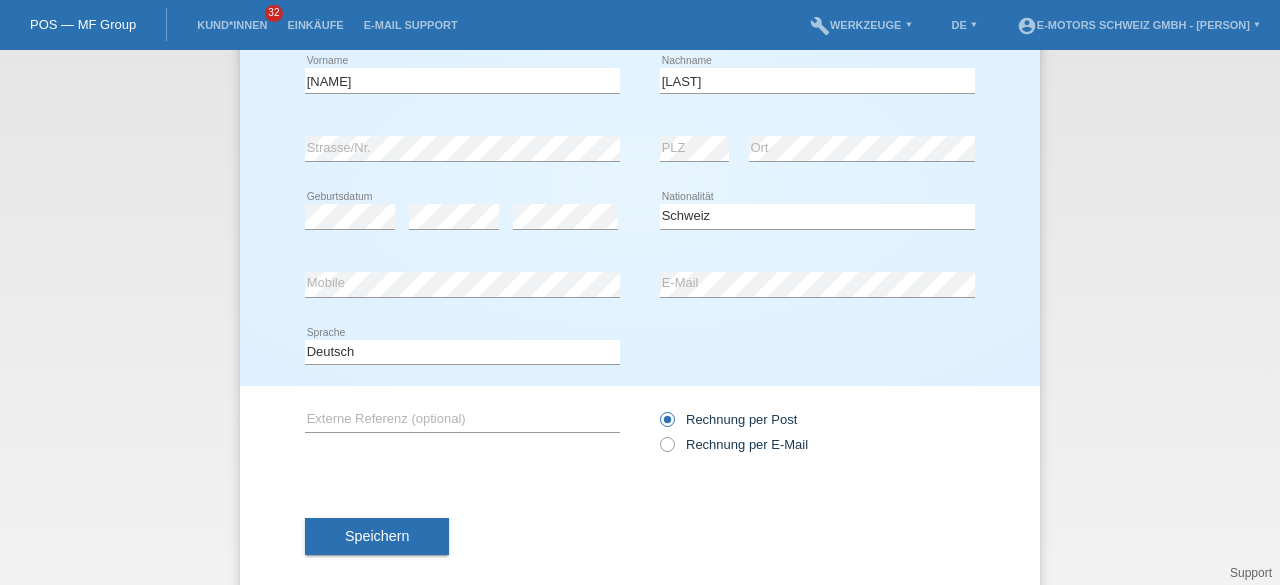 scroll, scrollTop: 182, scrollLeft: 0, axis: vertical 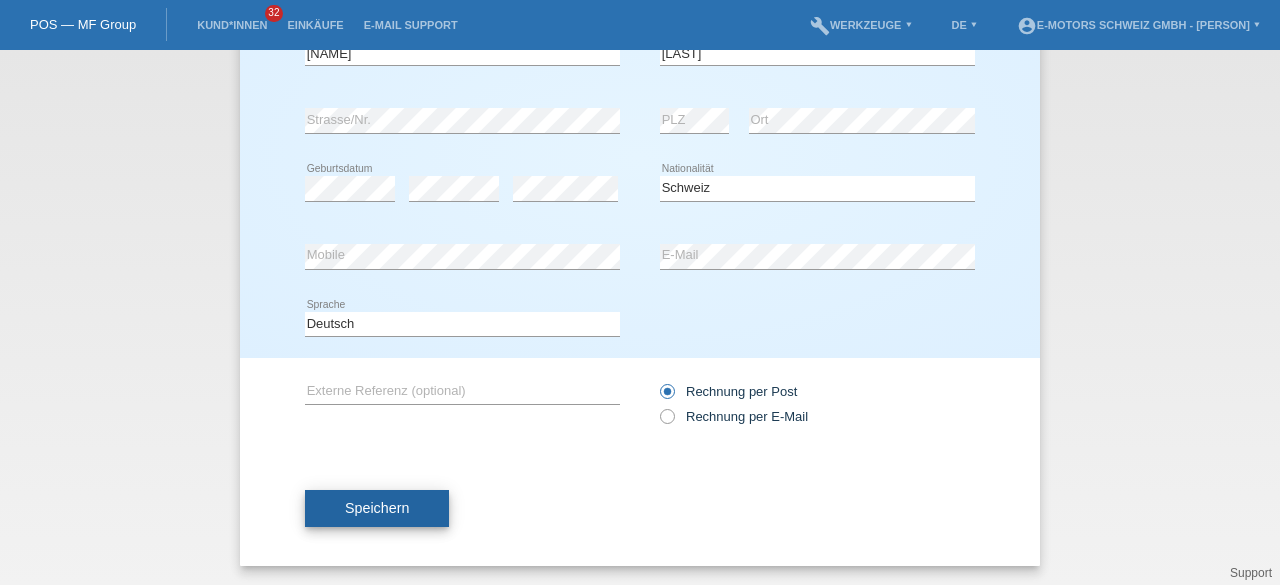 click on "Speichern" at bounding box center [377, 508] 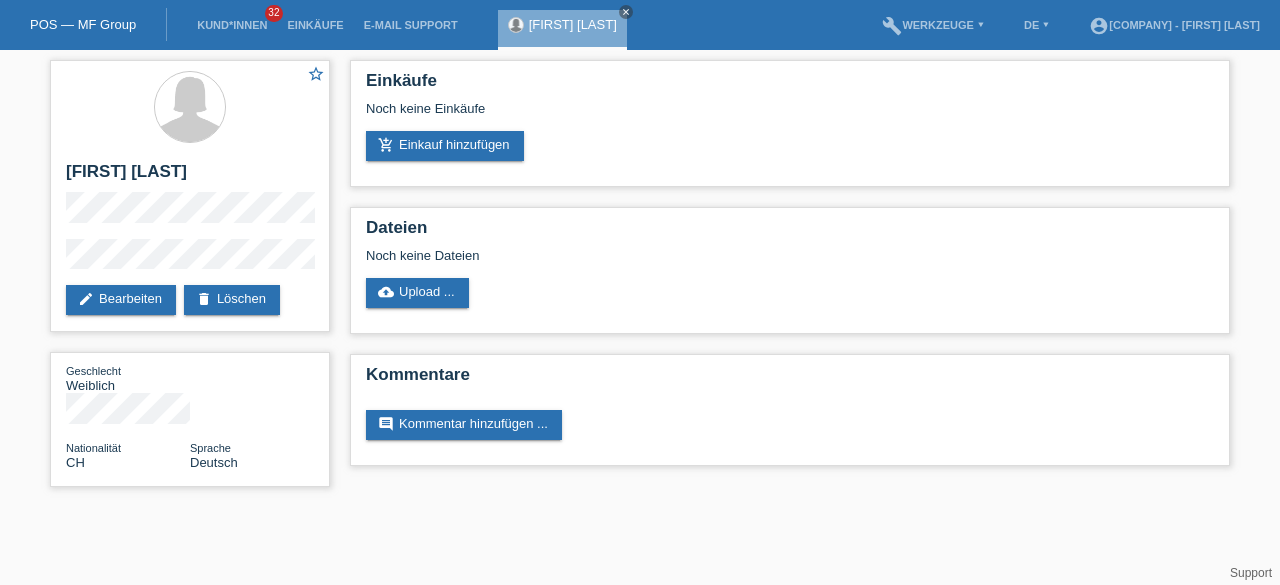 scroll, scrollTop: 0, scrollLeft: 0, axis: both 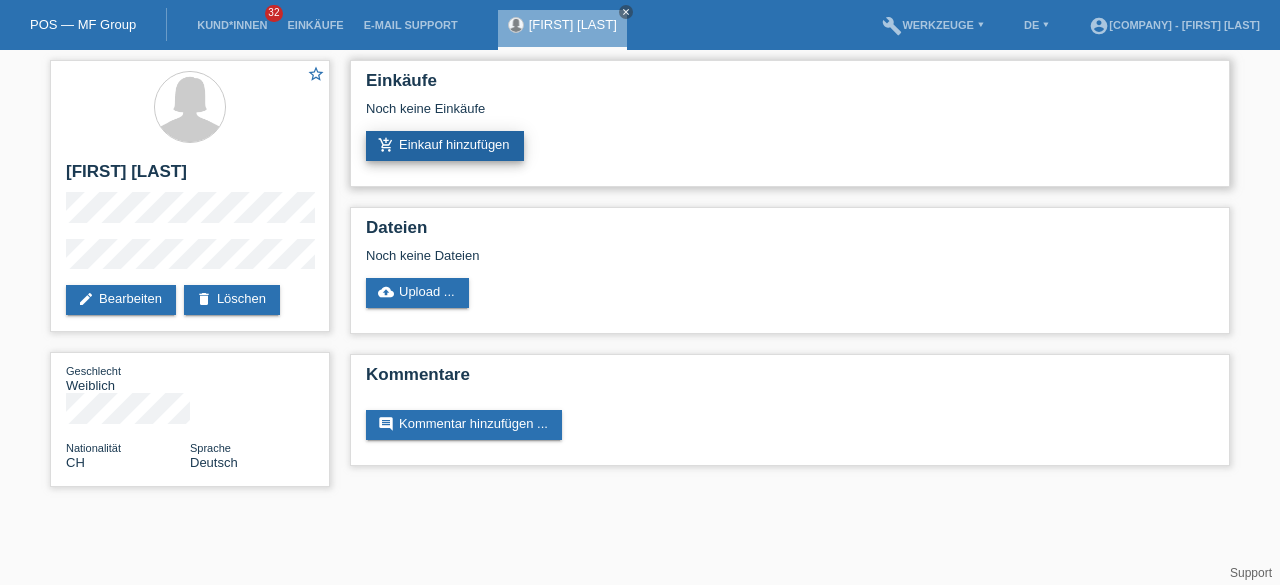 click on "add_shopping_cart  Einkauf hinzufügen" at bounding box center [445, 146] 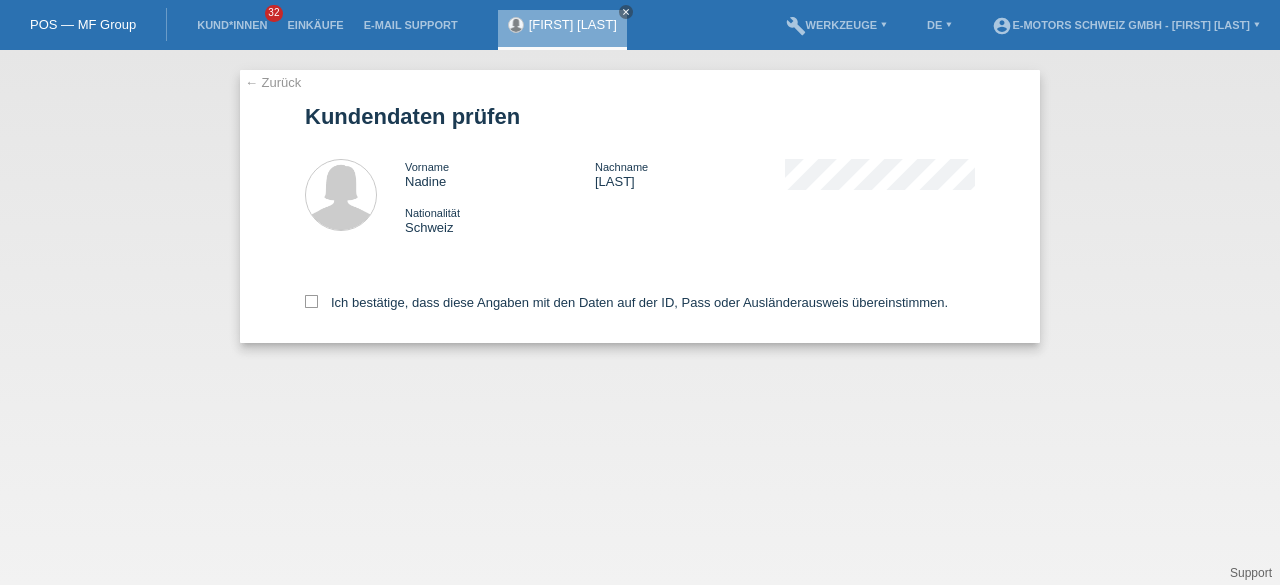 scroll, scrollTop: 0, scrollLeft: 0, axis: both 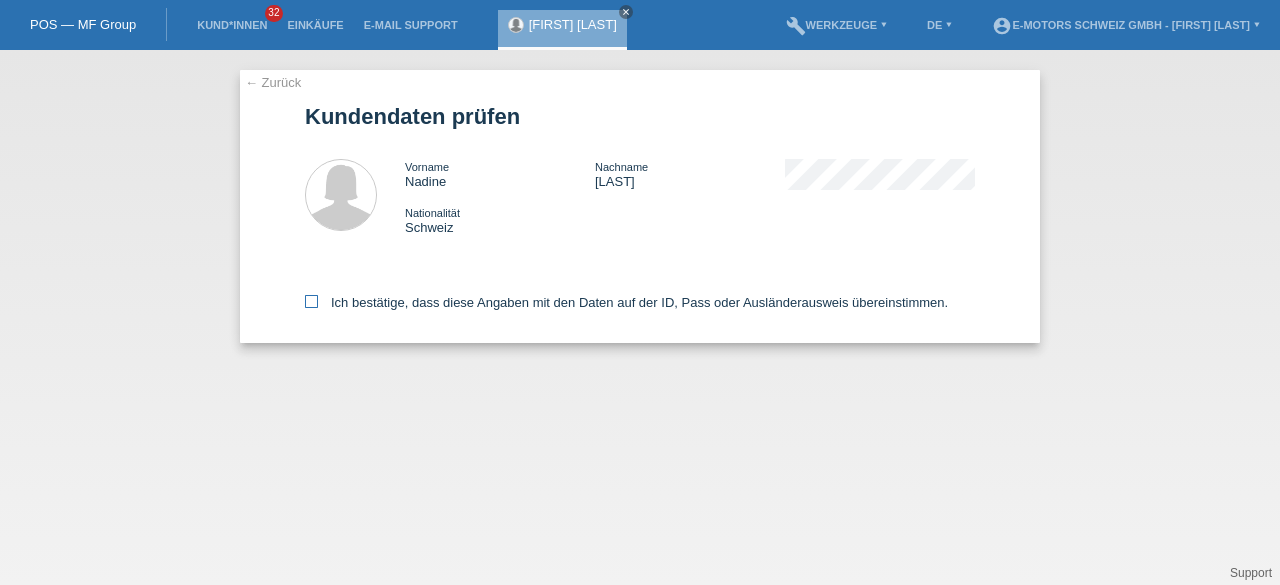 click at bounding box center [311, 301] 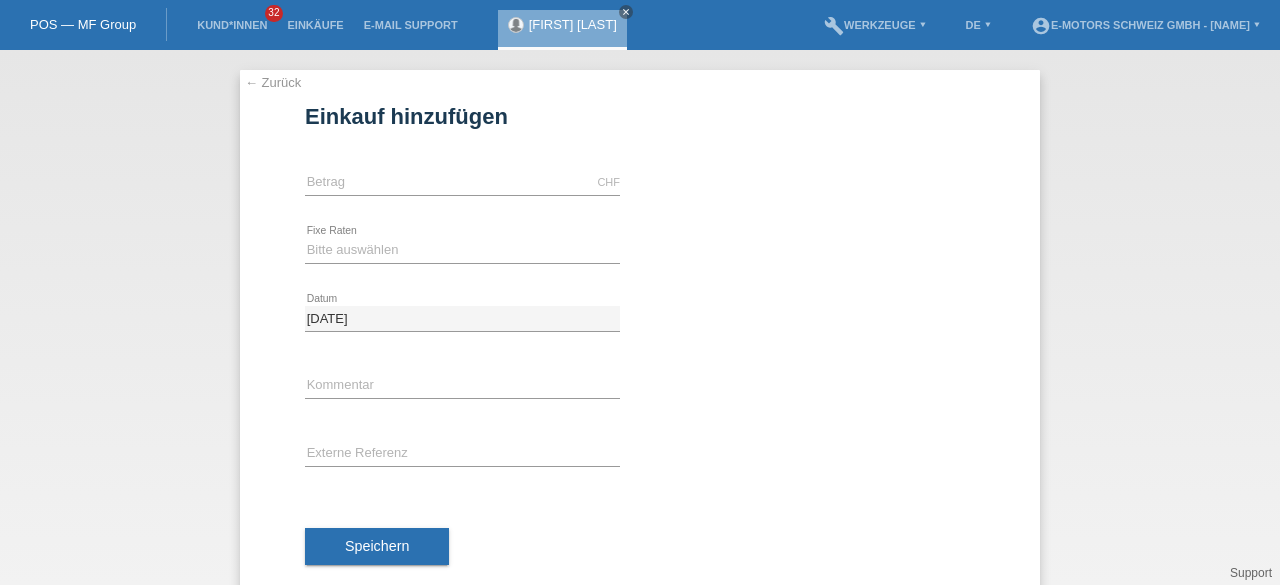 scroll, scrollTop: 0, scrollLeft: 0, axis: both 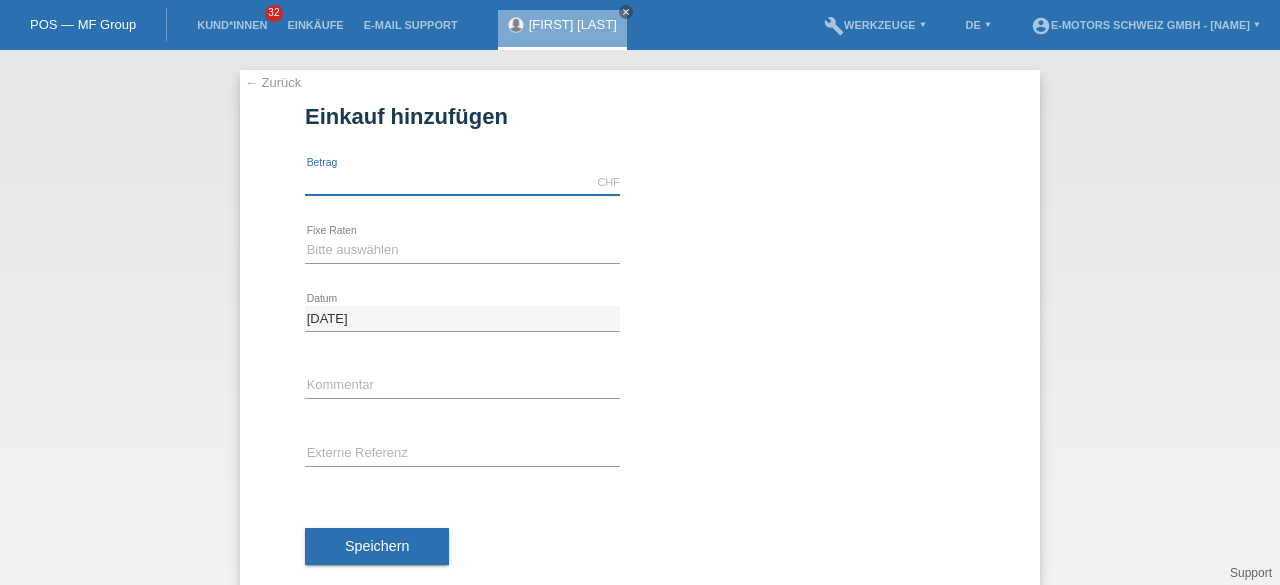 click at bounding box center [462, 182] 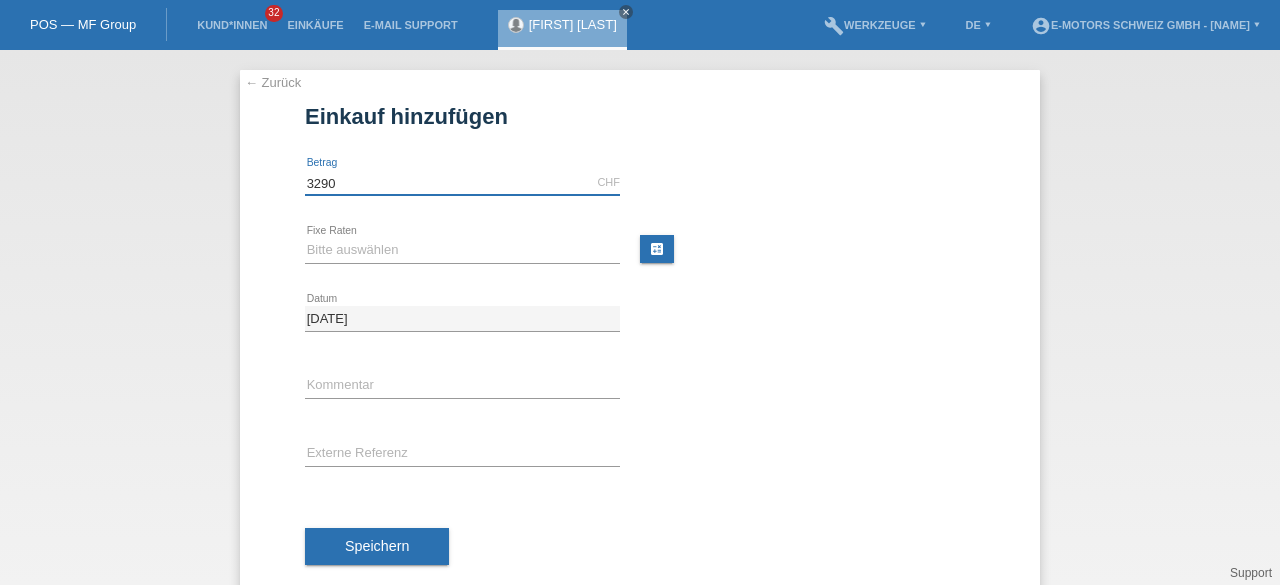 type on "3290" 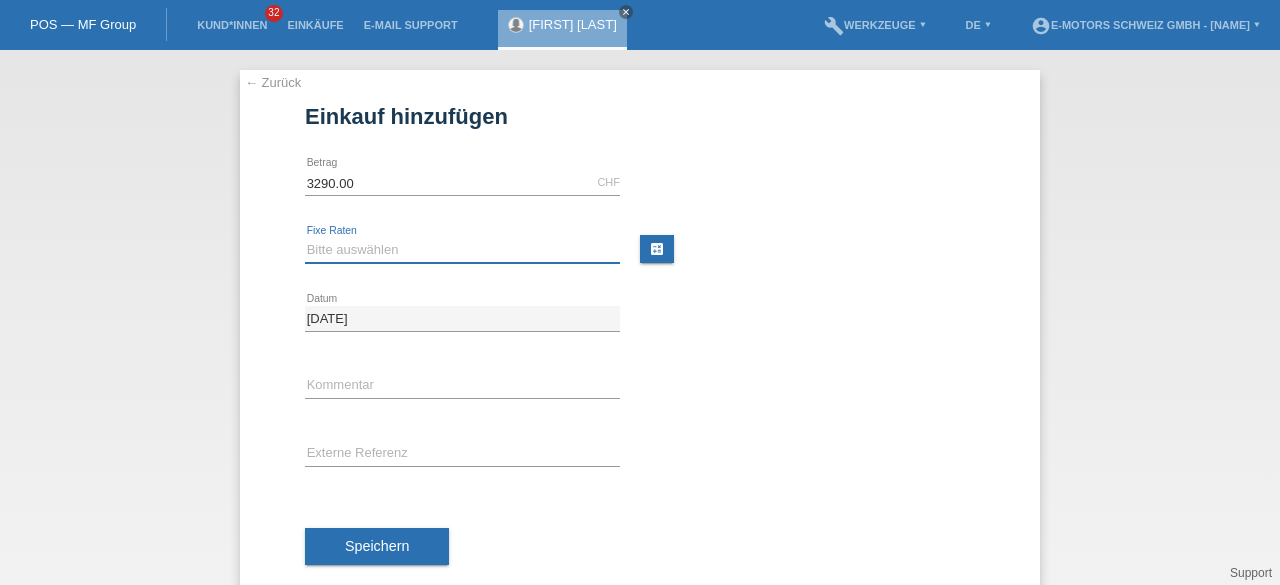 click on "Bitte auswählen
12 Raten
24 Raten
36 Raten
48 Raten" at bounding box center (462, 250) 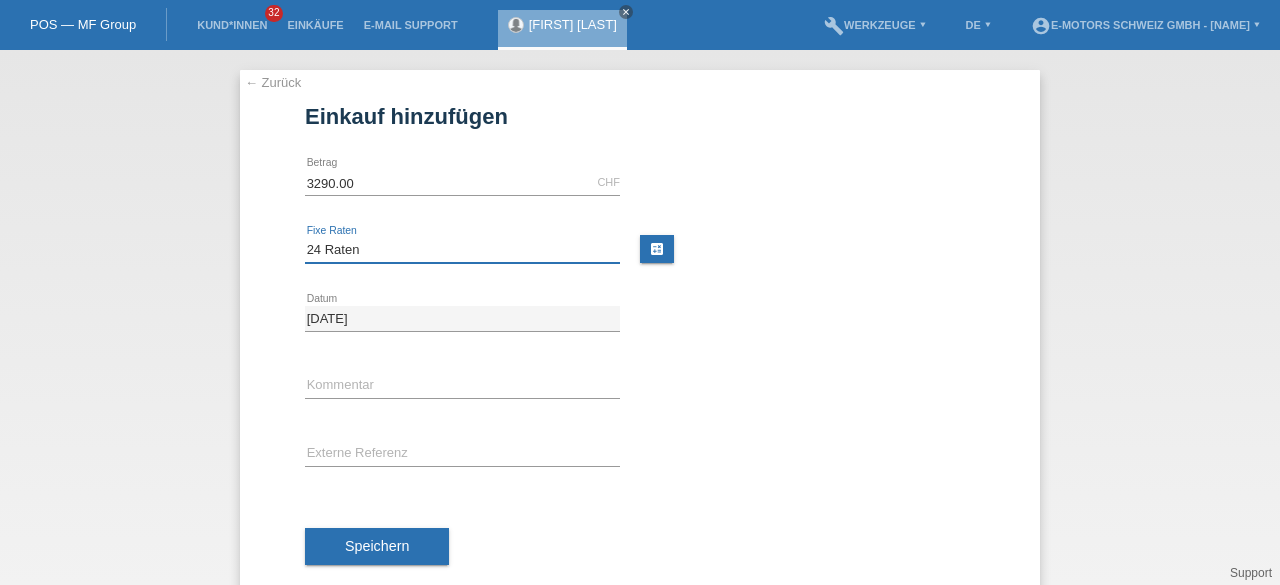 click on "Bitte auswählen
12 Raten
24 Raten
36 Raten
48 Raten" at bounding box center [462, 250] 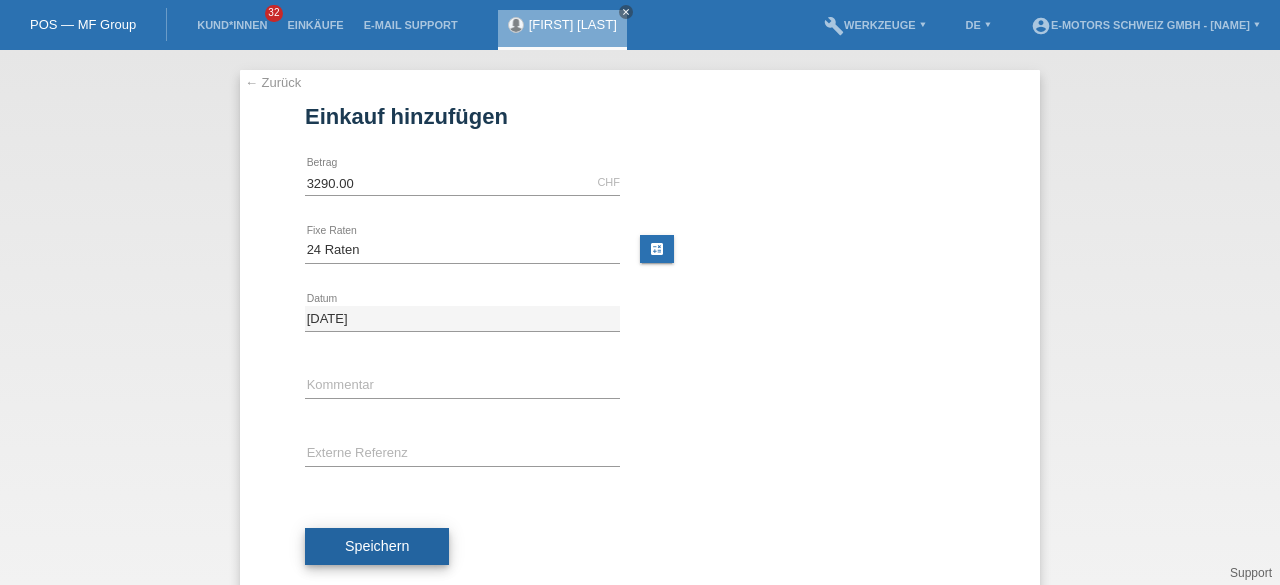 click on "Speichern" at bounding box center (377, 546) 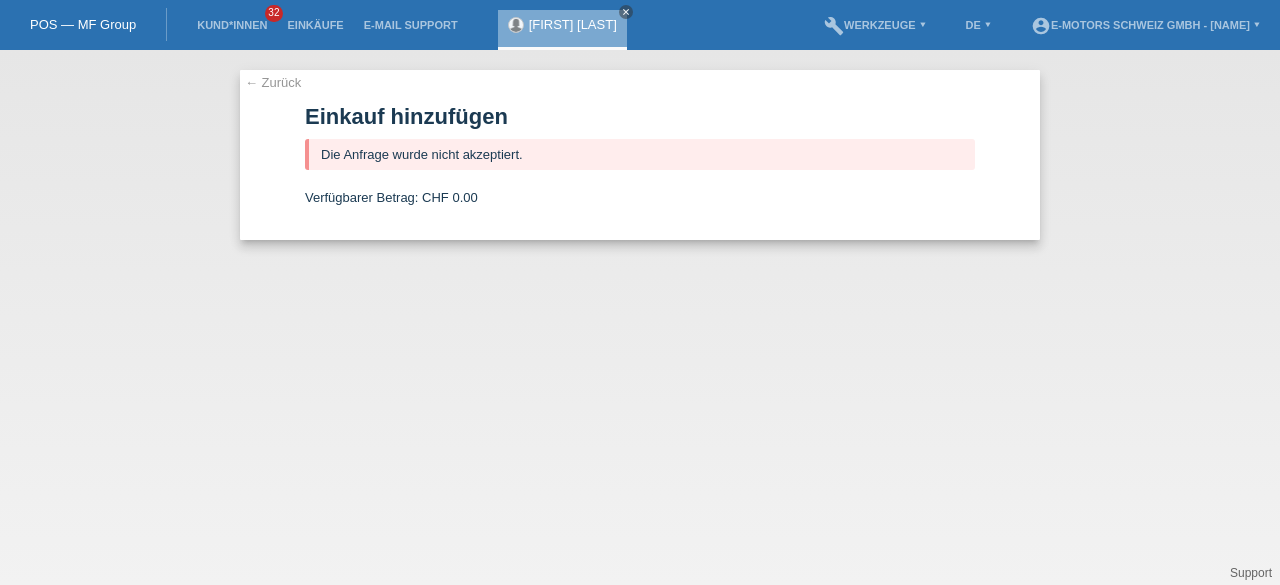 click on "← Zurück" at bounding box center (273, 82) 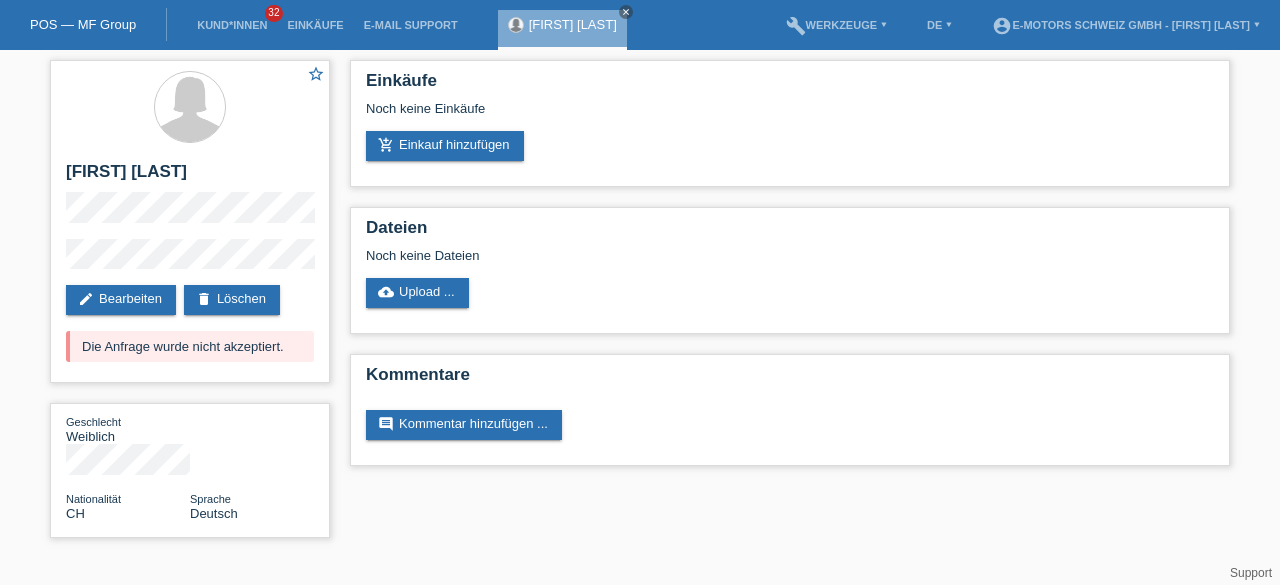 scroll, scrollTop: 0, scrollLeft: 0, axis: both 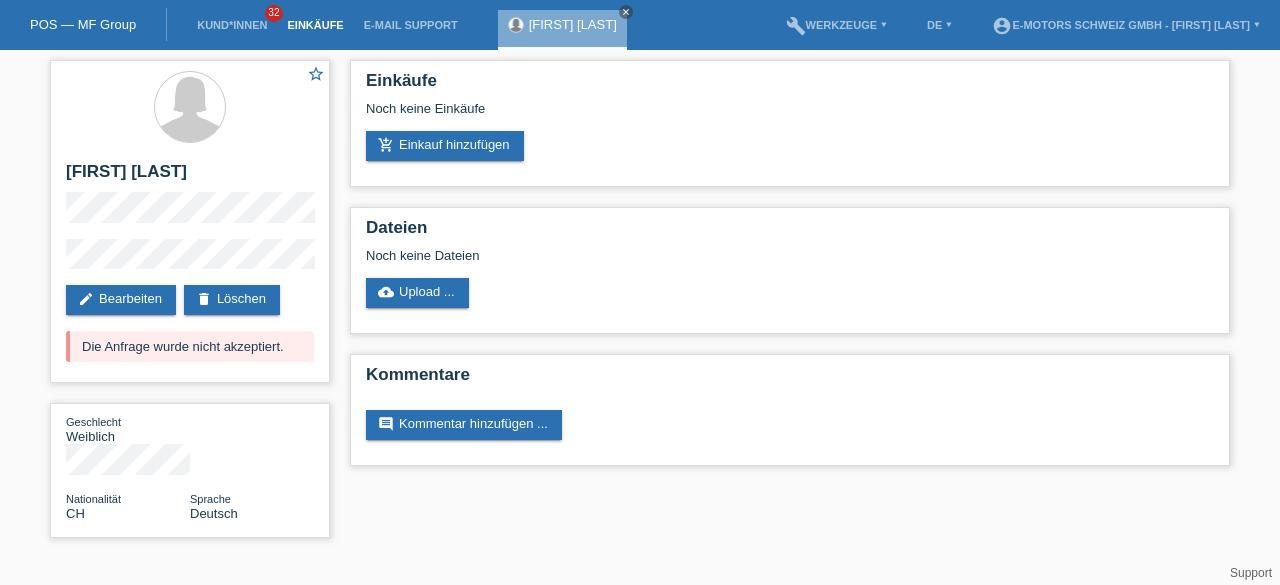click on "Einkäufe" at bounding box center (315, 25) 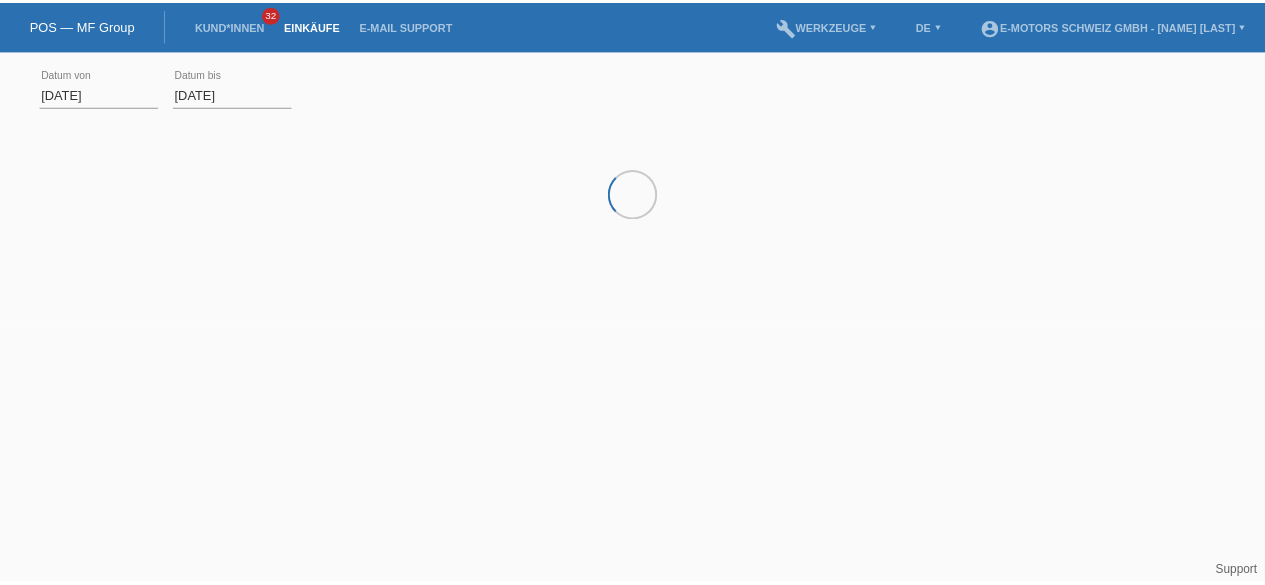 scroll, scrollTop: 0, scrollLeft: 0, axis: both 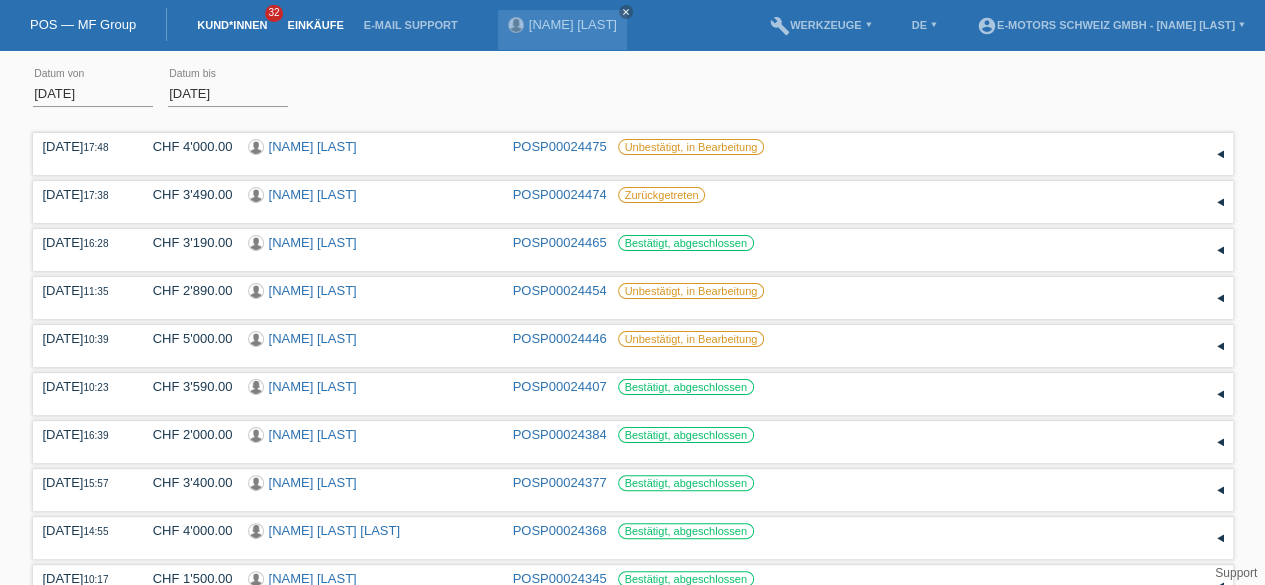 click on "Kund*innen" at bounding box center [232, 25] 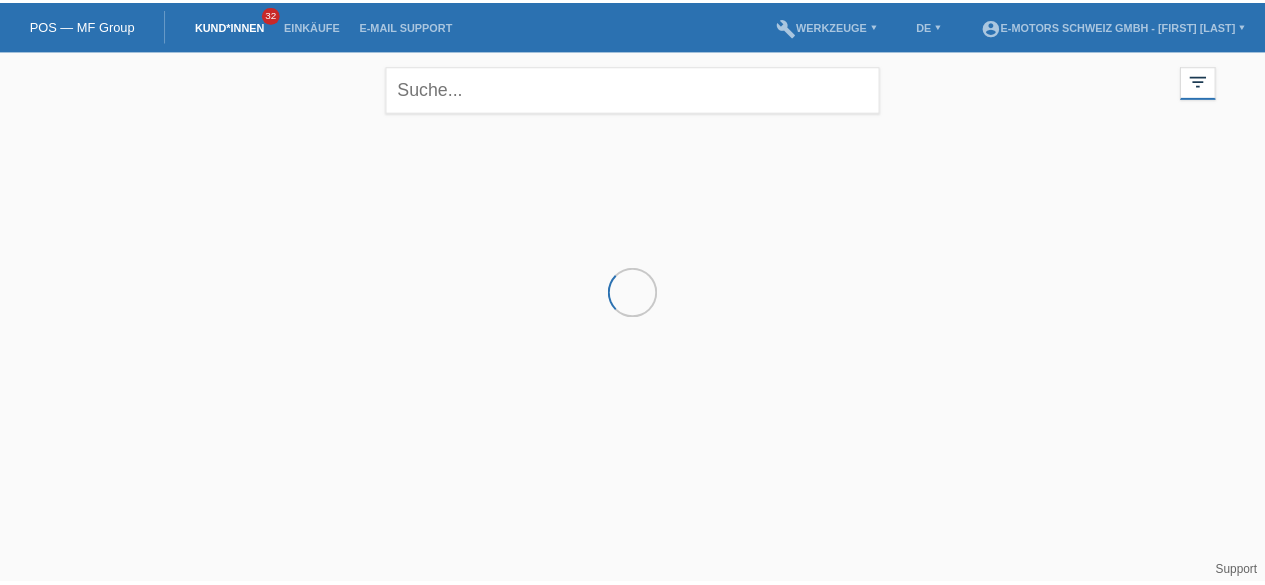 scroll, scrollTop: 0, scrollLeft: 0, axis: both 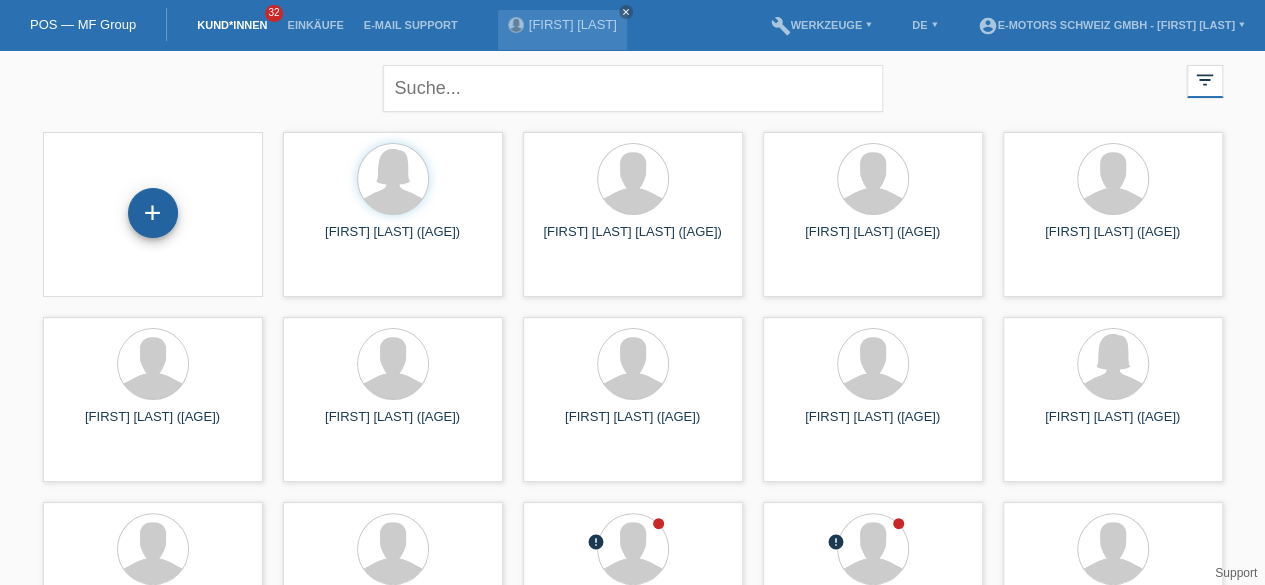 click on "+" at bounding box center [153, 213] 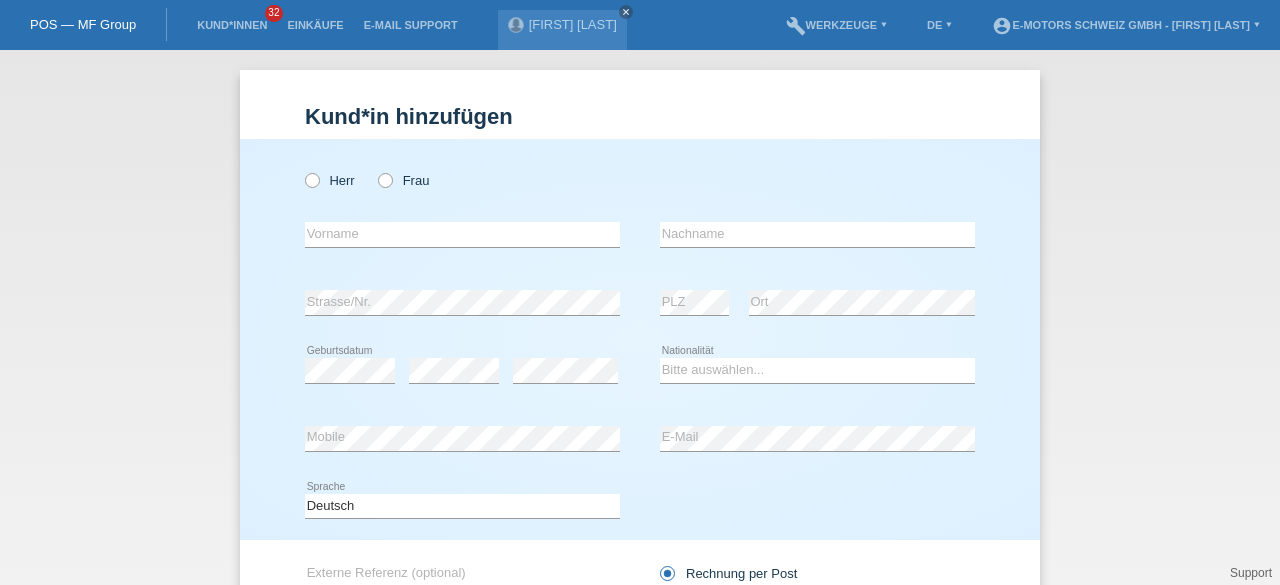 scroll, scrollTop: 0, scrollLeft: 0, axis: both 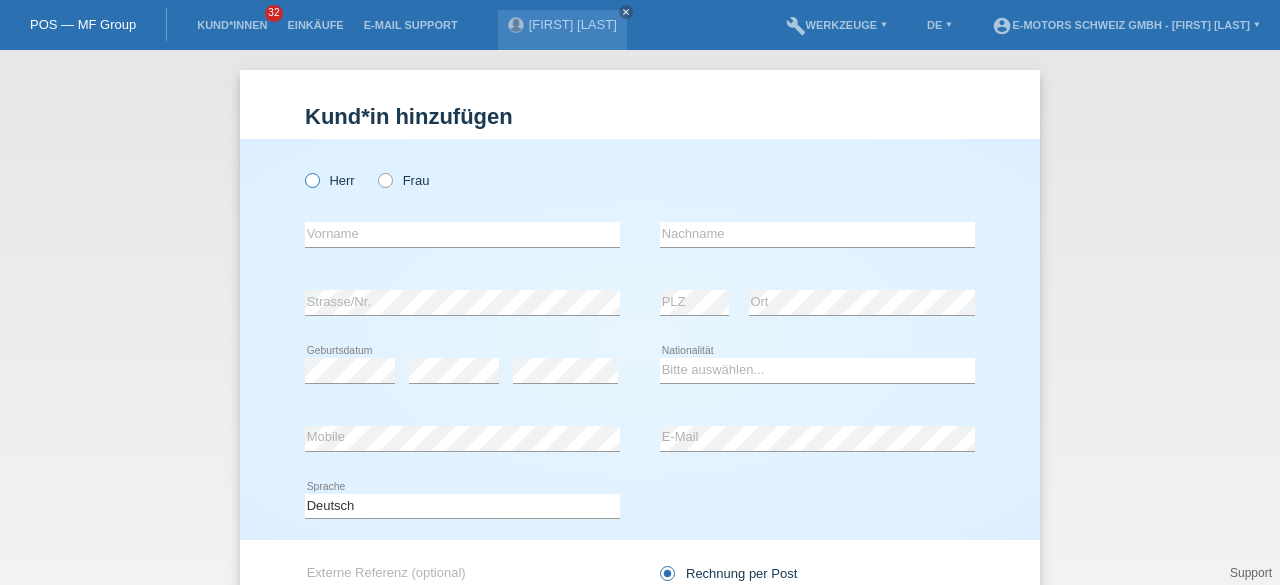 click at bounding box center (302, 170) 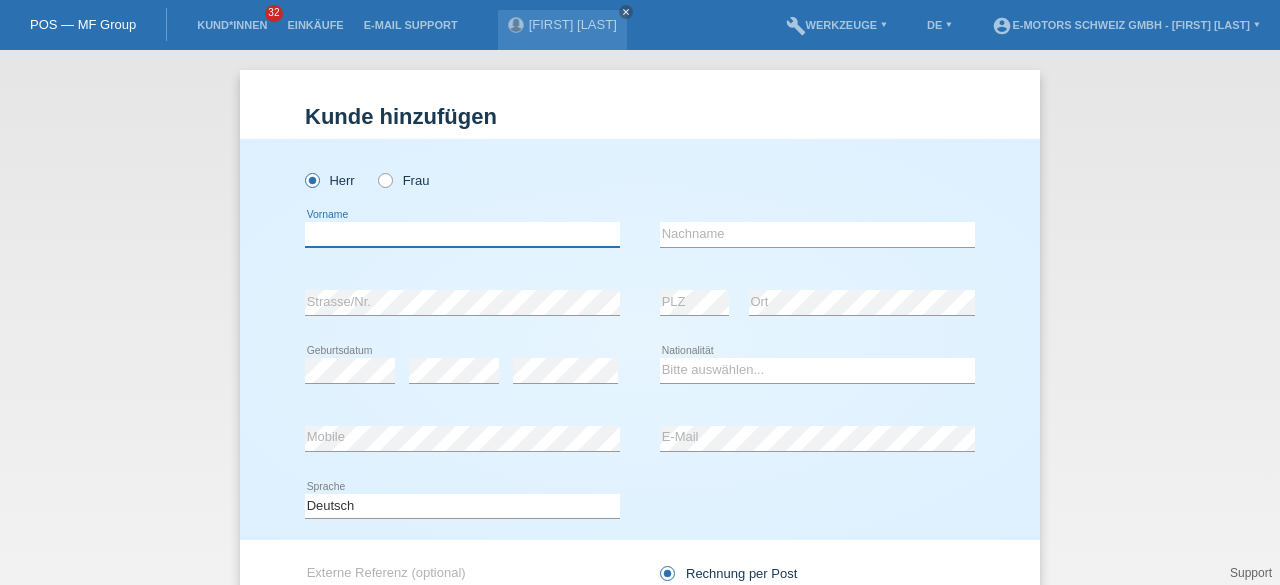 click at bounding box center (462, 234) 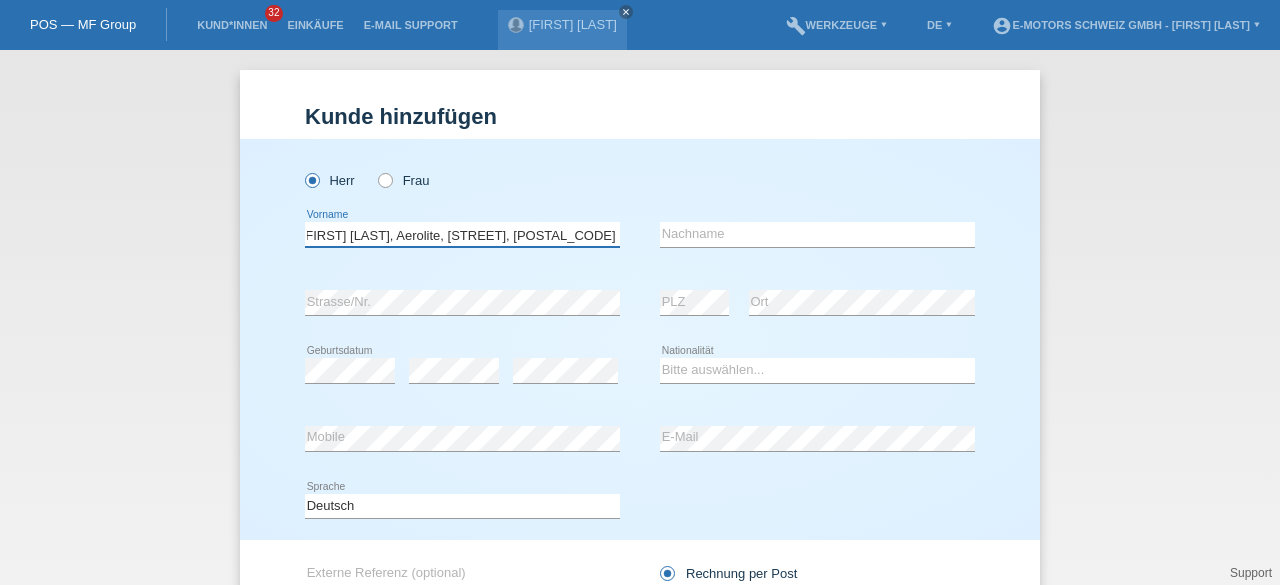 scroll, scrollTop: 0, scrollLeft: 0, axis: both 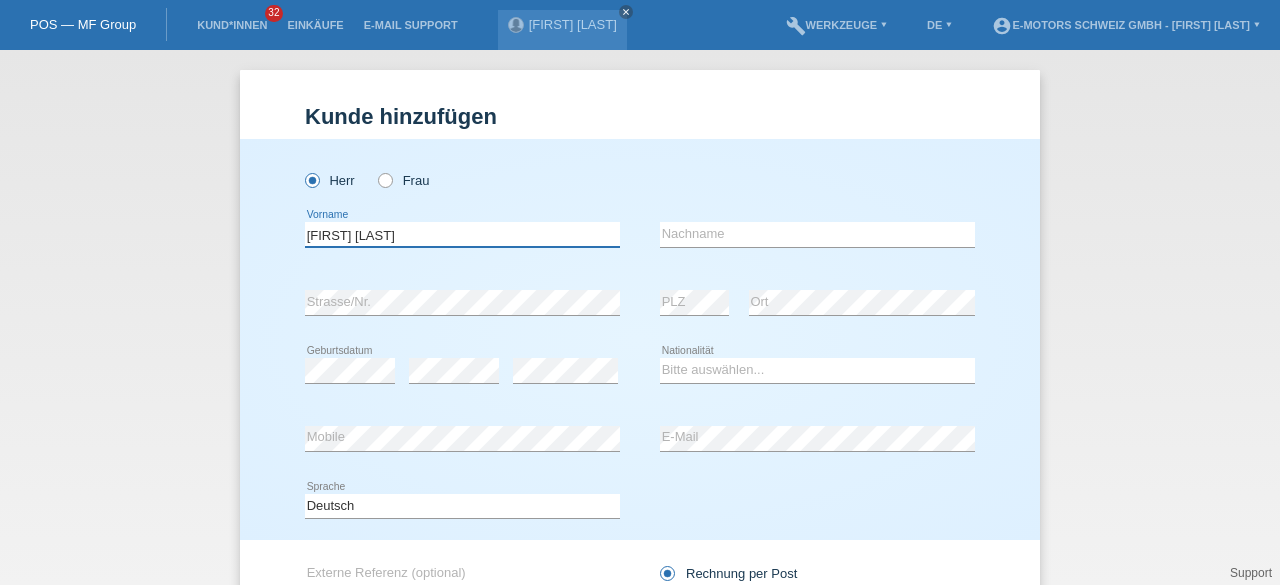 drag, startPoint x: 345, startPoint y: 232, endPoint x: 444, endPoint y: 231, distance: 99.00505 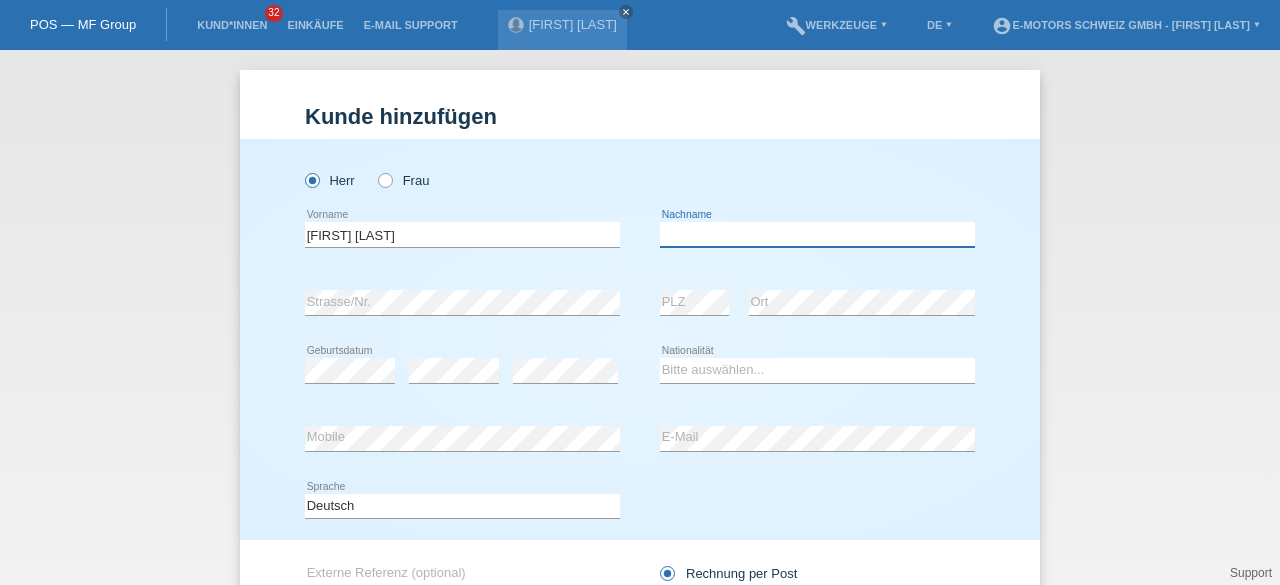 click at bounding box center (817, 234) 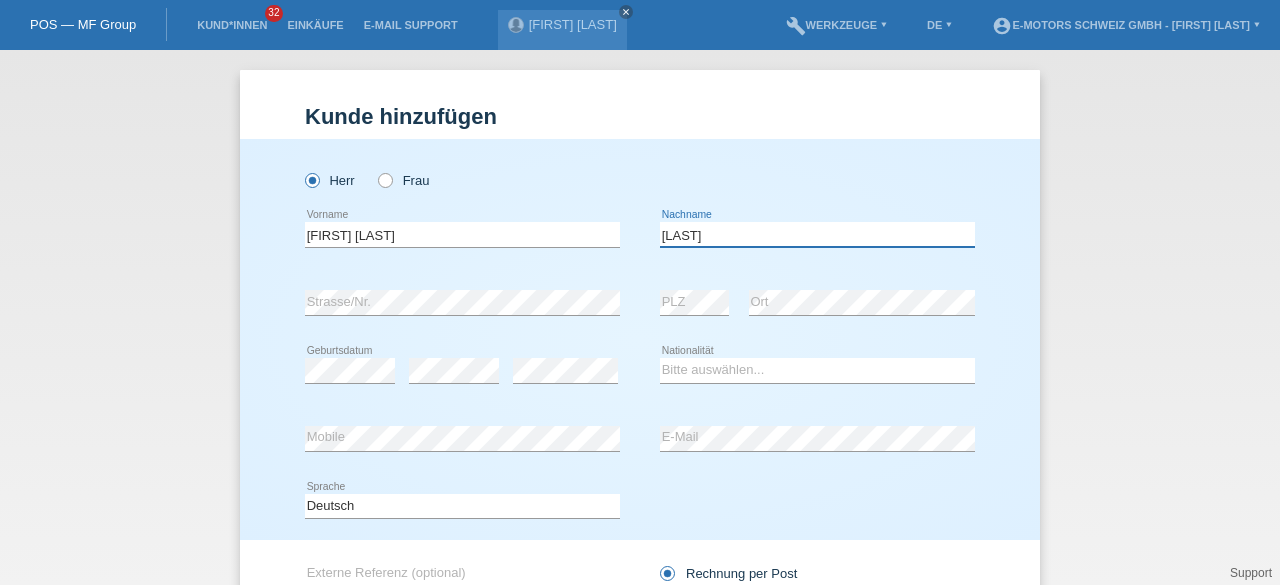 type on "[LAST]" 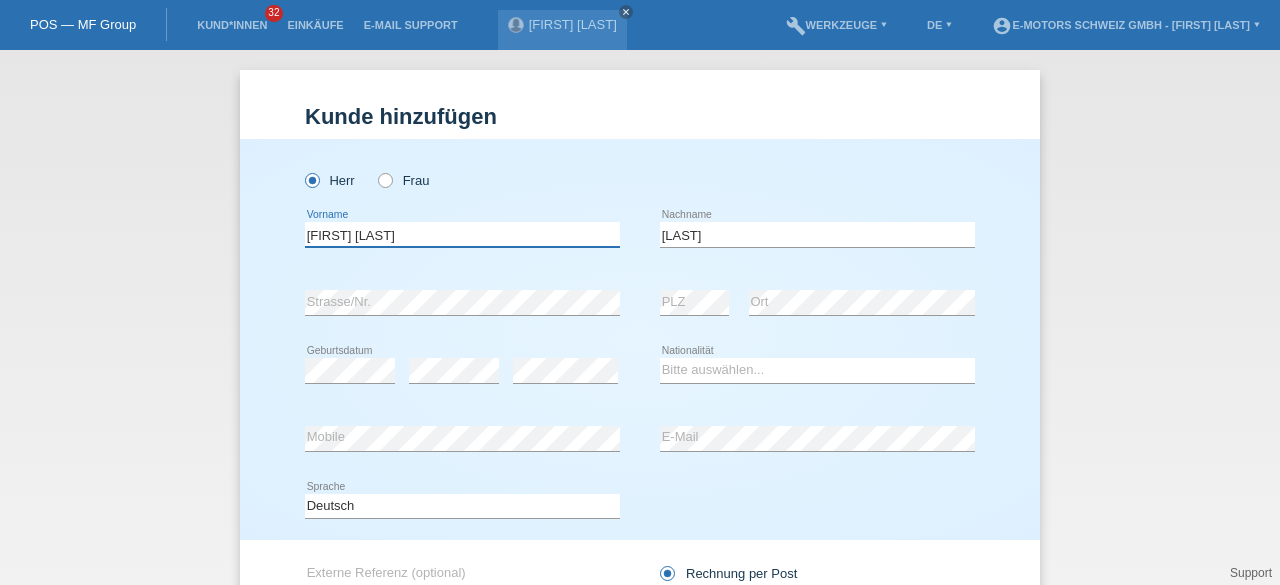 drag, startPoint x: 348, startPoint y: 233, endPoint x: 572, endPoint y: 249, distance: 224.5707 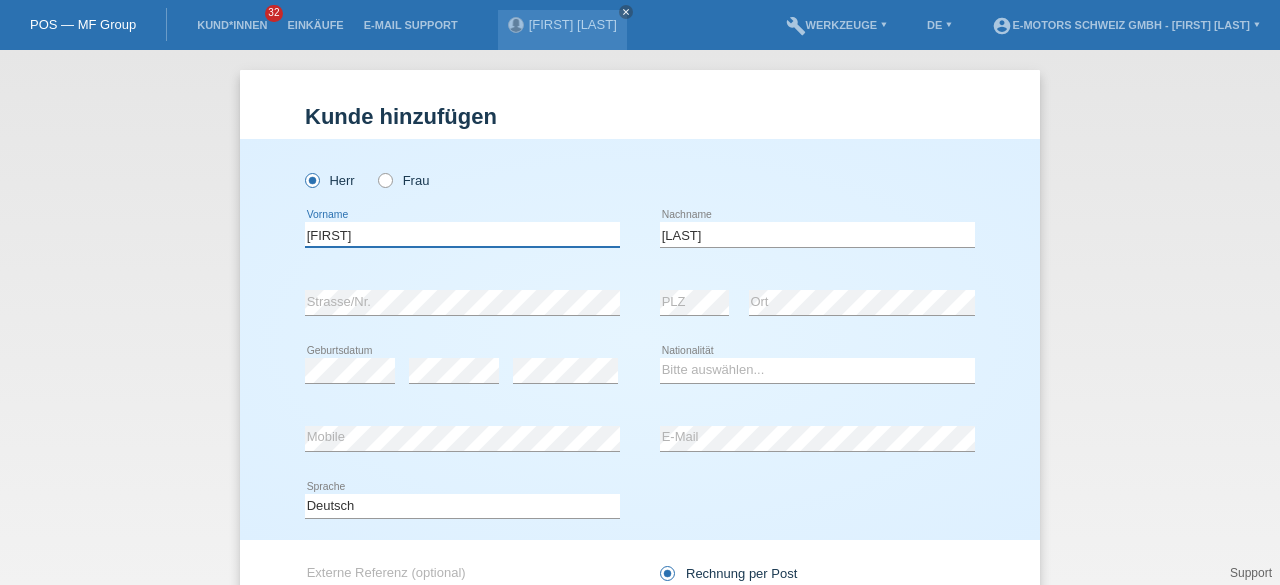 type on "[FIRST]" 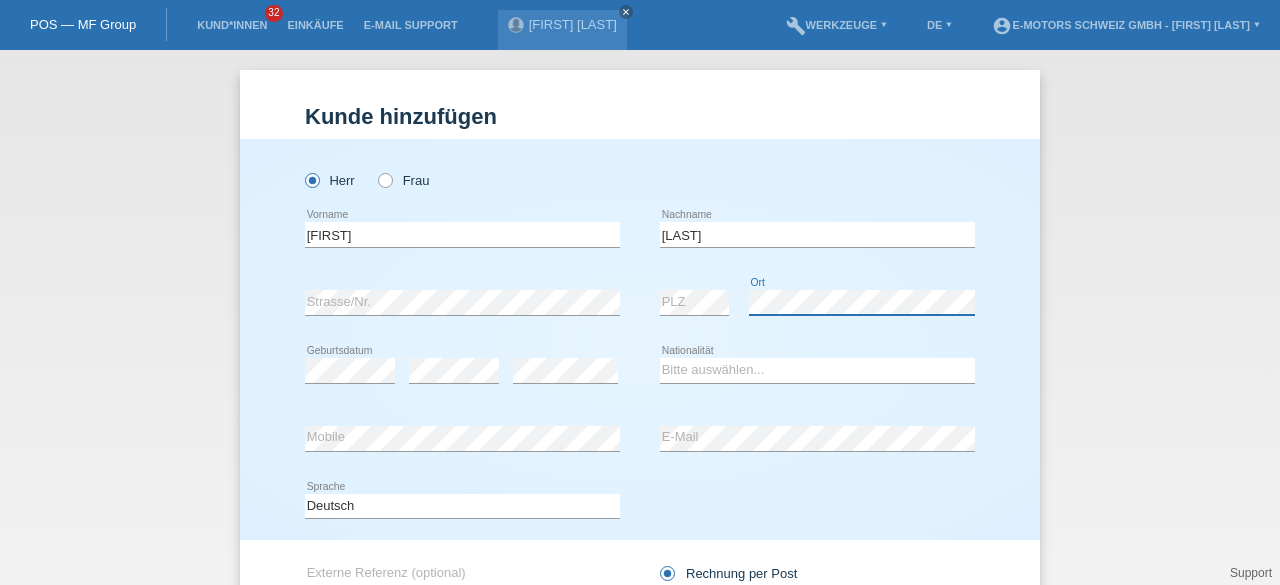 click on "error
PLZ
error
Ort" at bounding box center [817, 303] 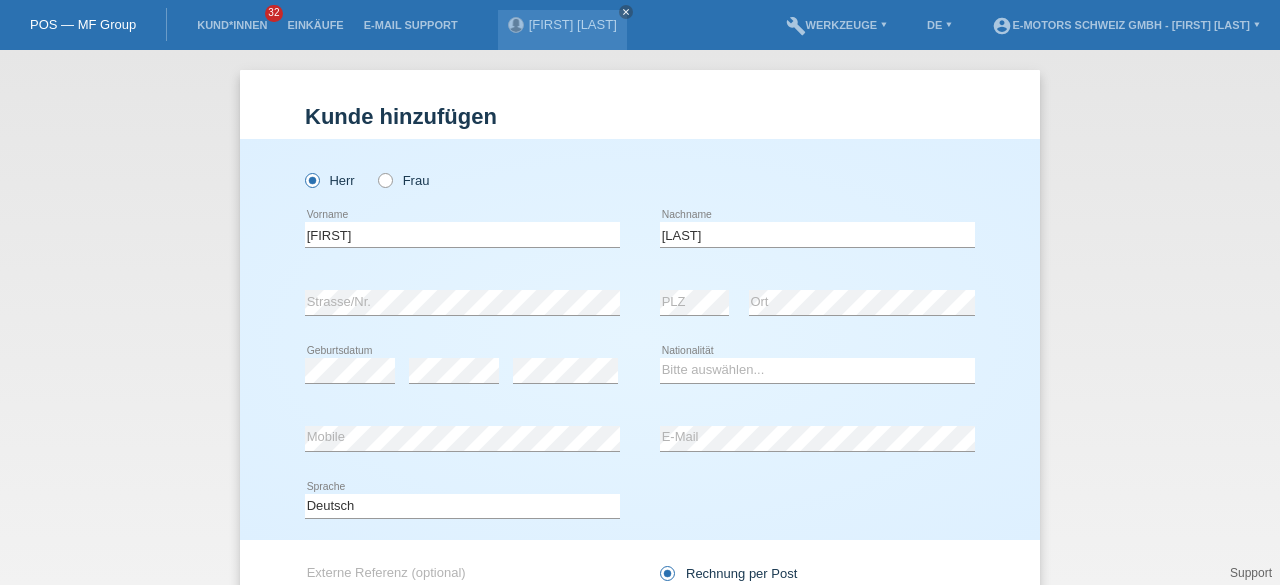 click on "Kund*in hinzufügen
Kunde hinzufügen
Kundin hinzufügen
Herr
Frau
[FIRST] error Vorname" at bounding box center (640, 317) 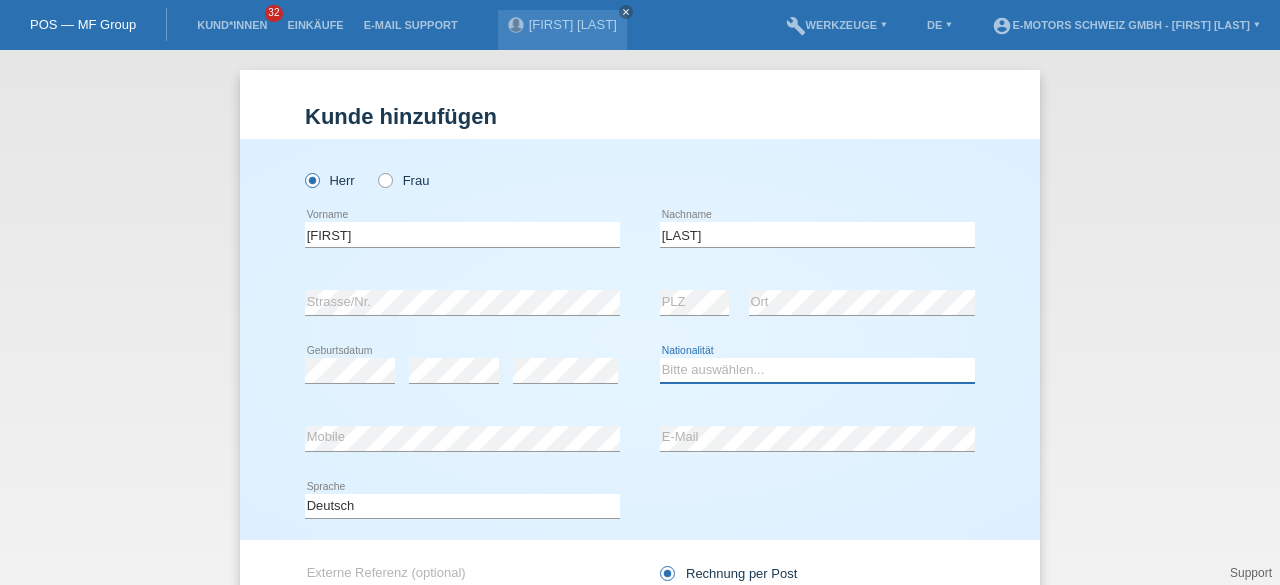 click on "Bitte auswählen...
Schweiz
Deutschland
Liechtenstein
Österreich
------------
Afghanistan
Ägypten
Åland
Albanien
Algerien" at bounding box center [817, 370] 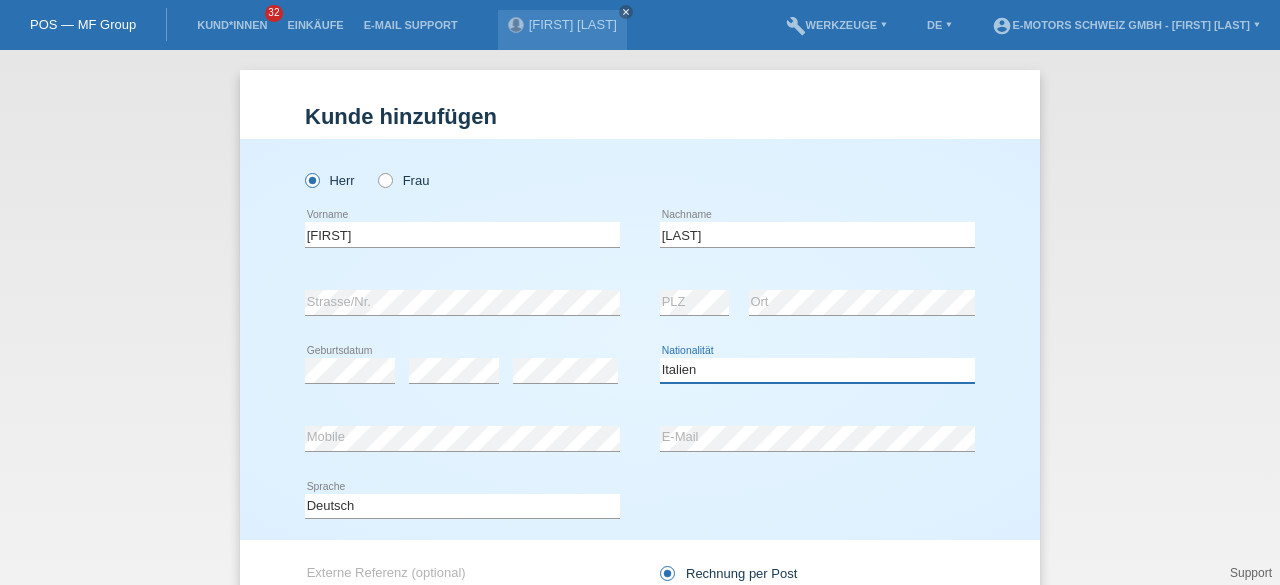 click on "Bitte auswählen...
Schweiz
Deutschland
Liechtenstein
Österreich
------------
Afghanistan
Ägypten
Åland
Albanien
Algerien" at bounding box center [817, 370] 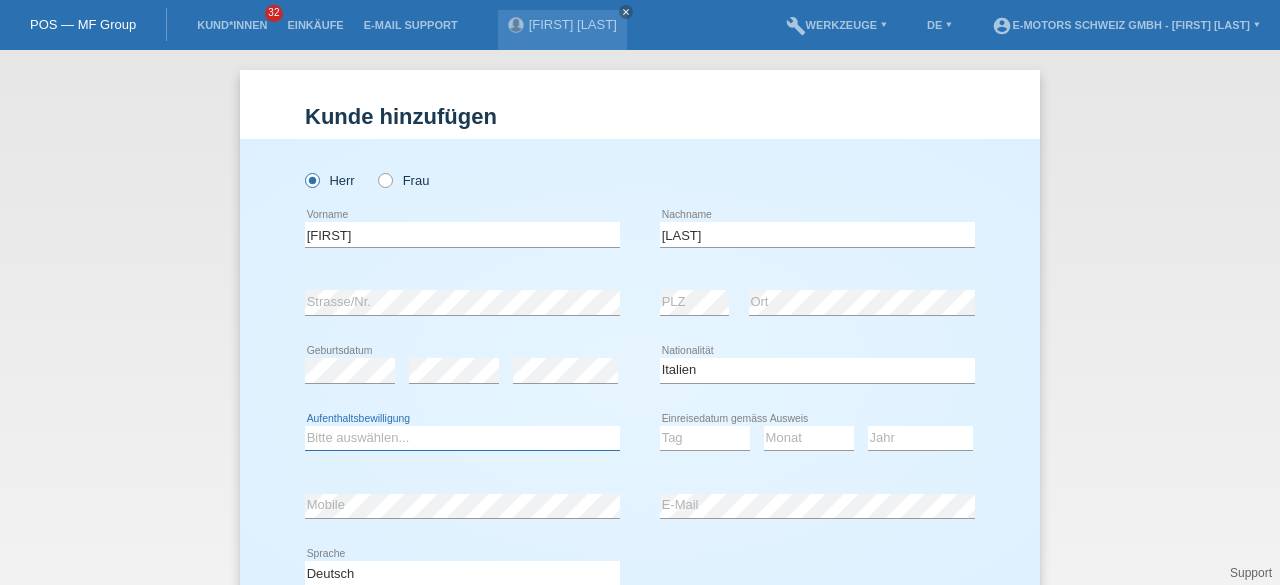 click on "Bitte auswählen...
C
B
B - Flüchtlingsstatus
Andere" at bounding box center (462, 438) 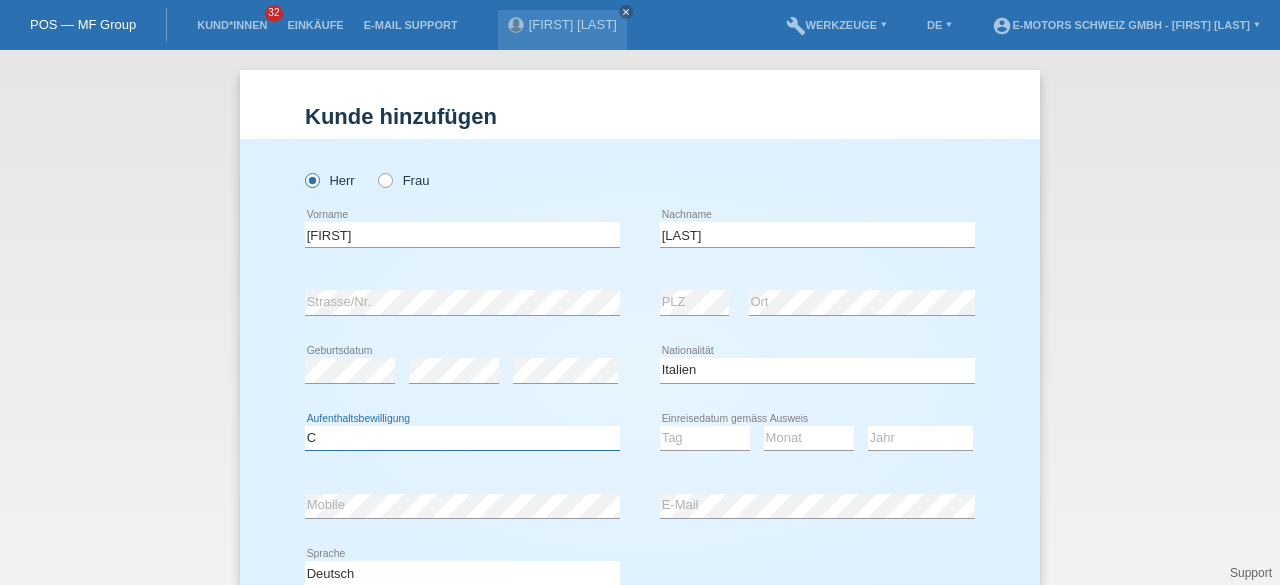 click on "Bitte auswählen...
C
B
B - Flüchtlingsstatus
Andere" at bounding box center (462, 438) 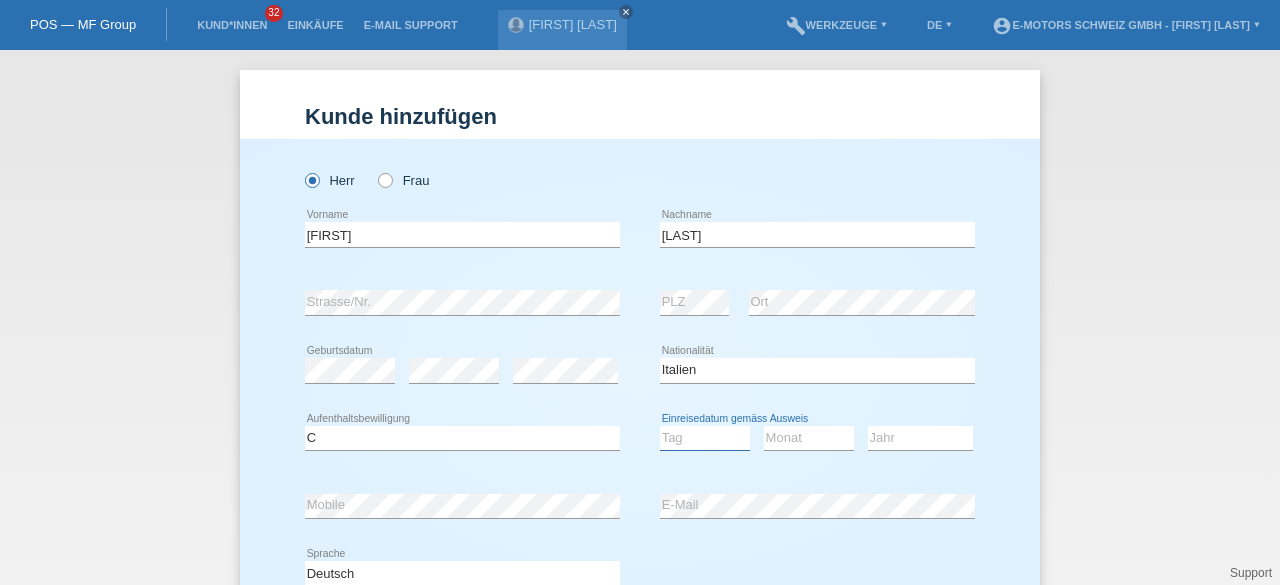 click on "Tag
01
02
03
04
05
06
07
08
09
10 11" at bounding box center (705, 438) 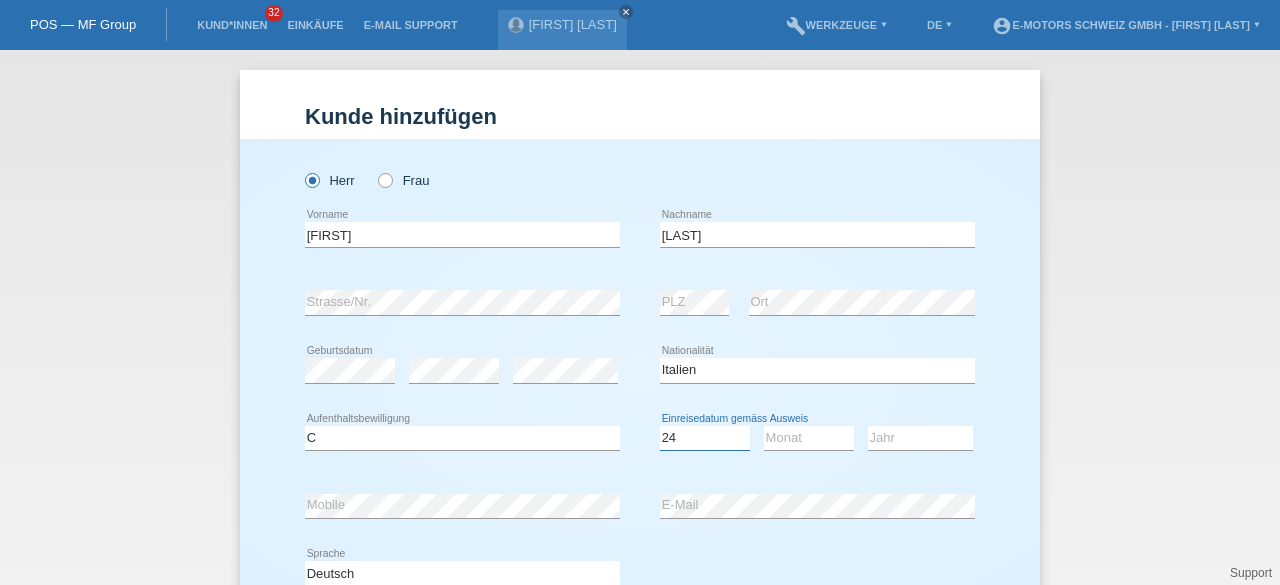 click on "Tag
01
02
03
04
05
06
07
08
09
10 11" at bounding box center [705, 438] 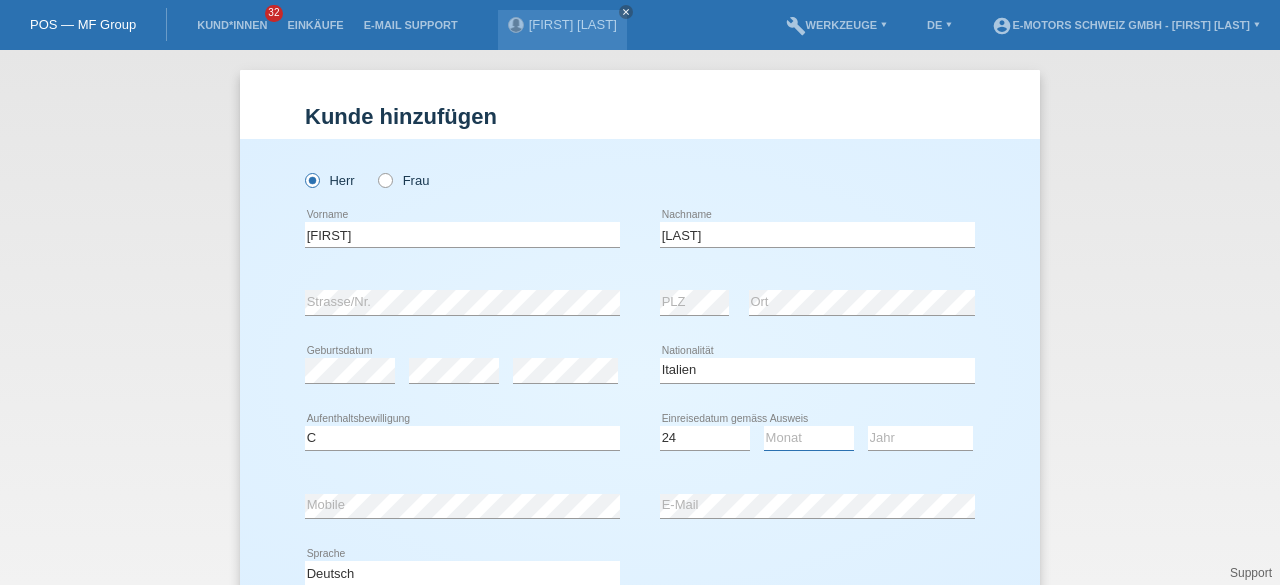 click on "Monat
01
02
03
04
05
06
07
08
09
10 11" at bounding box center (809, 438) 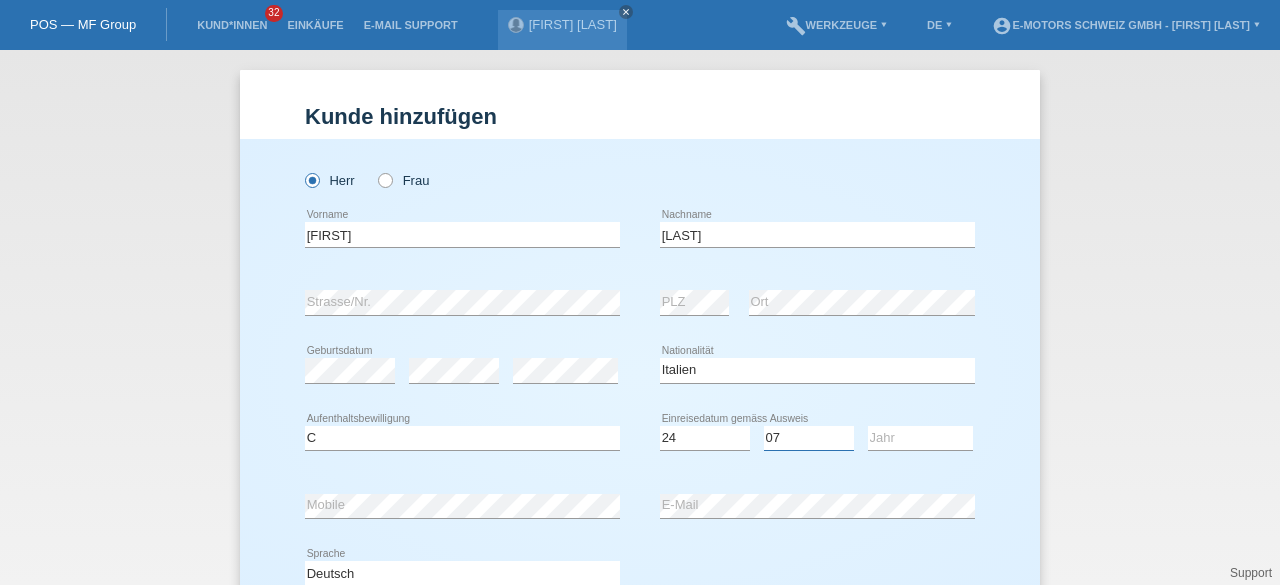 click on "Monat
01
02
03
04
05
06
07
08
09
10 11" at bounding box center [809, 438] 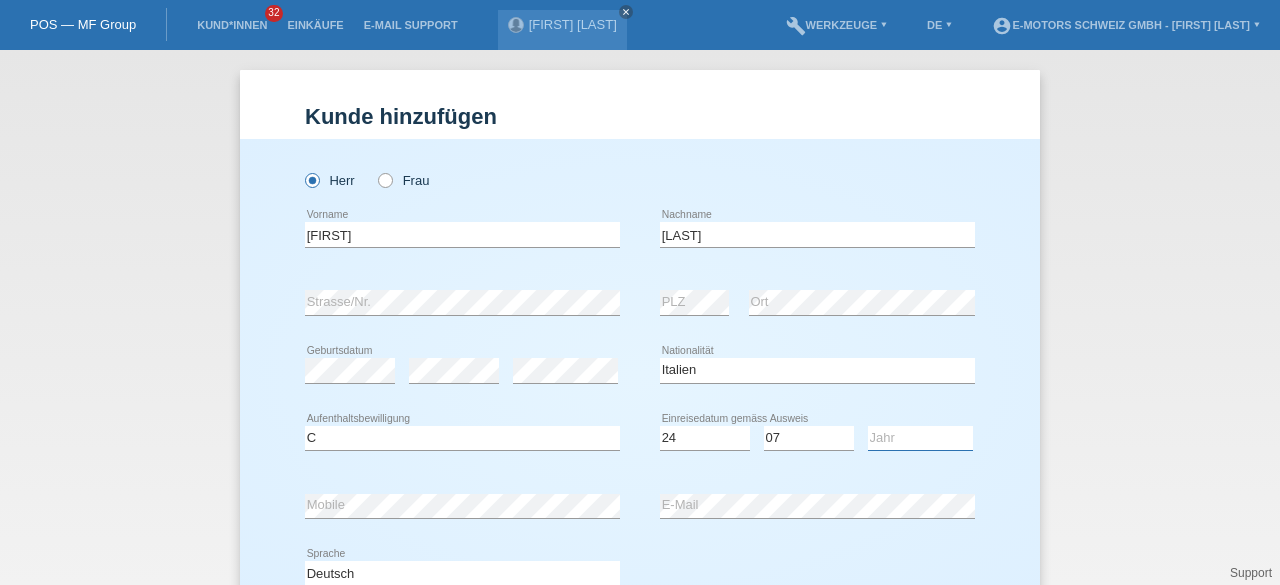 click on "Jahr
2025
2024
2023
2022
2021
2020
2019
2018
2017 2016 2015 2014 2013 2012 2011 2010 2009 2008 2007 2006 2005 2004 2003 2002 2001" at bounding box center [920, 438] 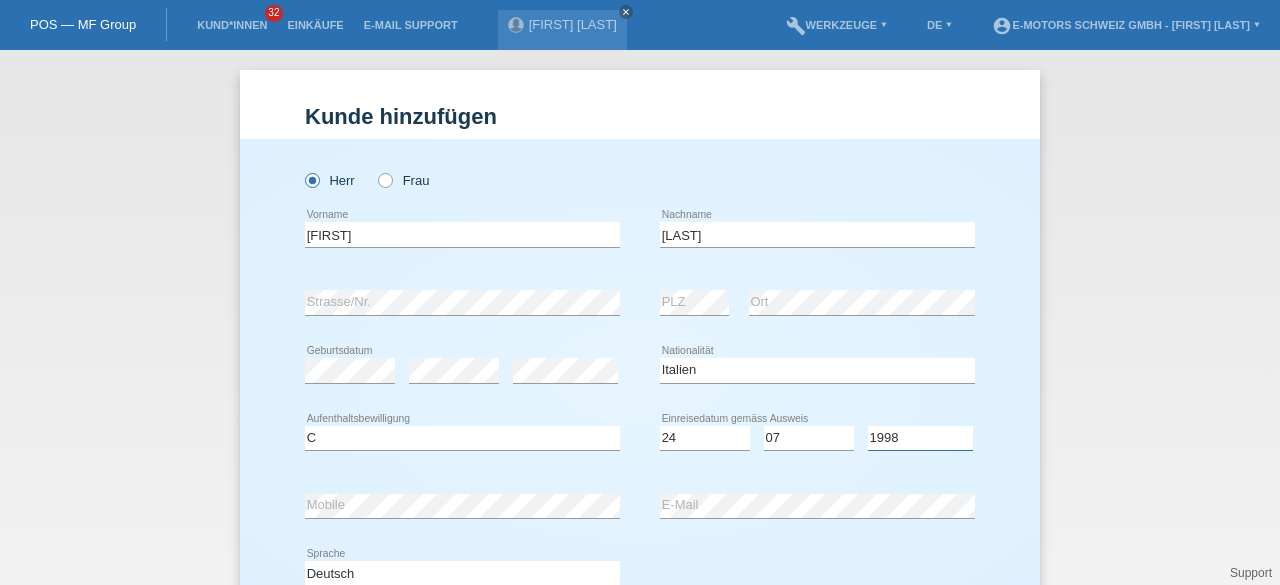 click on "Jahr
2025
2024
2023
2022
2021
2020
2019
2018
2017 2016 2015 2014 2013 2012 2011 2010 2009 2008 2007 2006 2005 2004 2003 2002 2001" at bounding box center [920, 438] 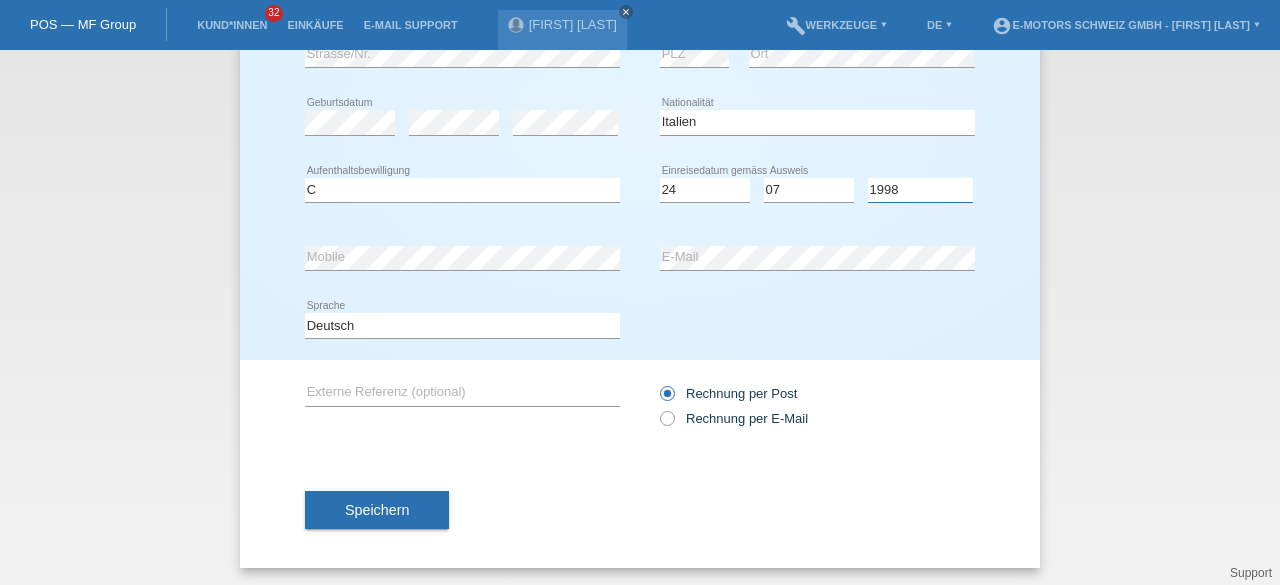 scroll, scrollTop: 249, scrollLeft: 0, axis: vertical 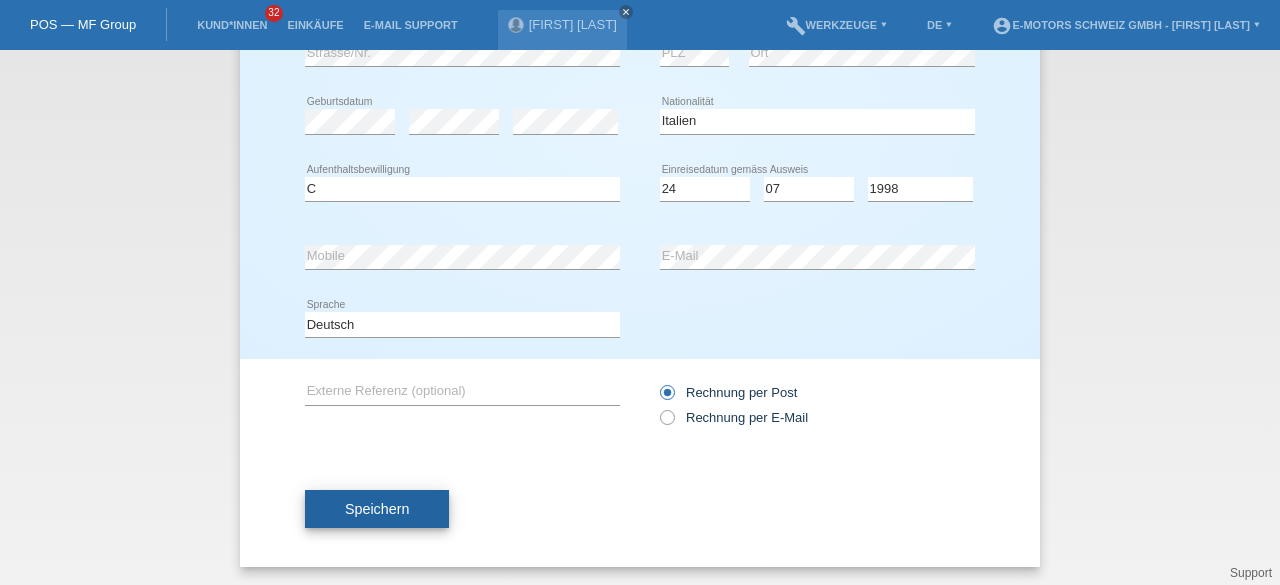 click on "Speichern" at bounding box center (377, 509) 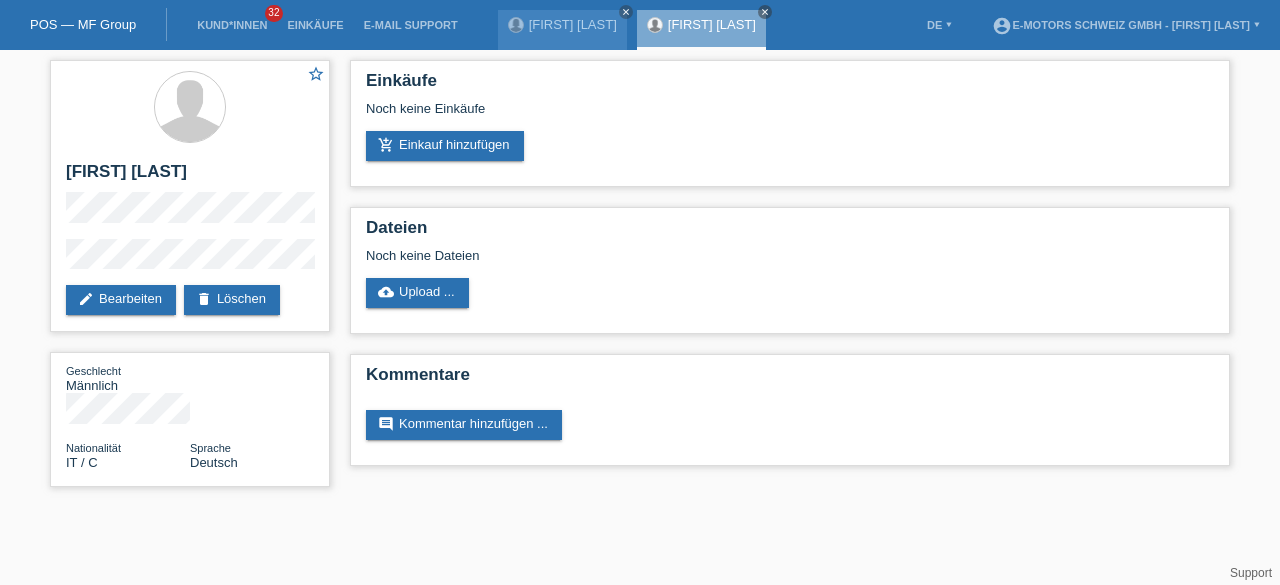 scroll, scrollTop: 0, scrollLeft: 0, axis: both 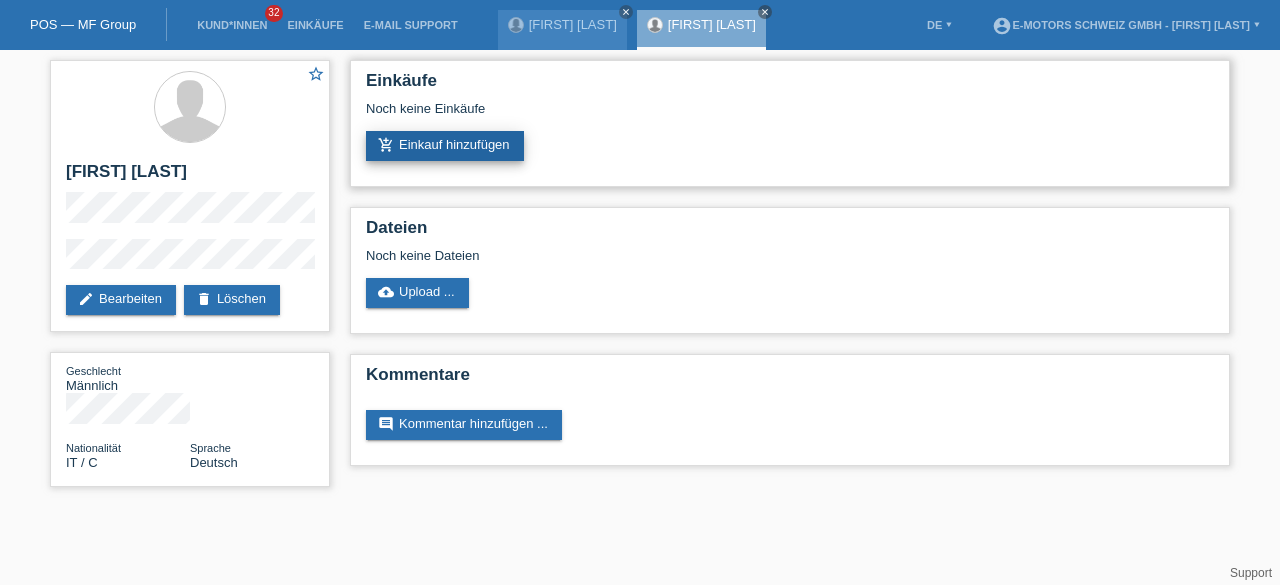 click on "add_shopping_cart  Einkauf hinzufügen" at bounding box center (445, 146) 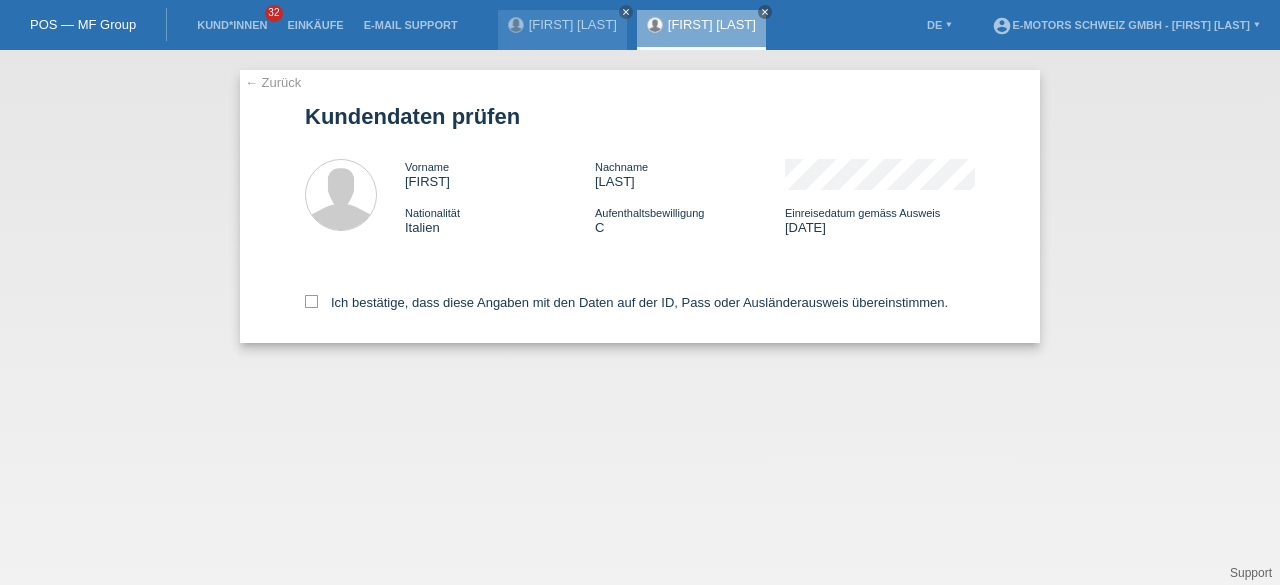 scroll, scrollTop: 0, scrollLeft: 0, axis: both 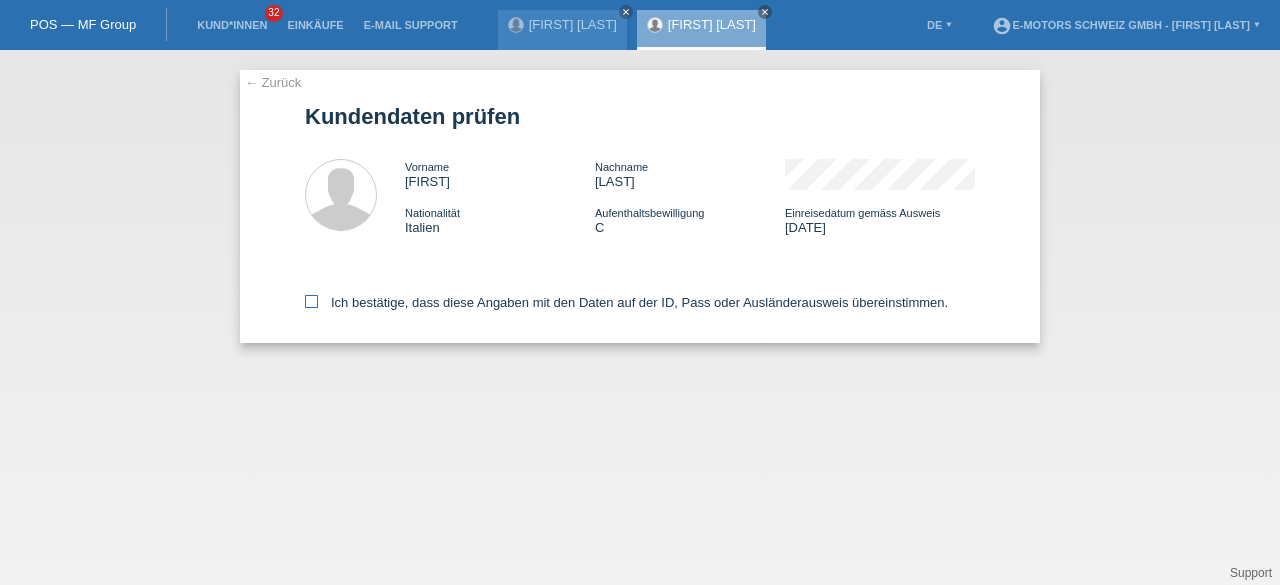 click at bounding box center [311, 301] 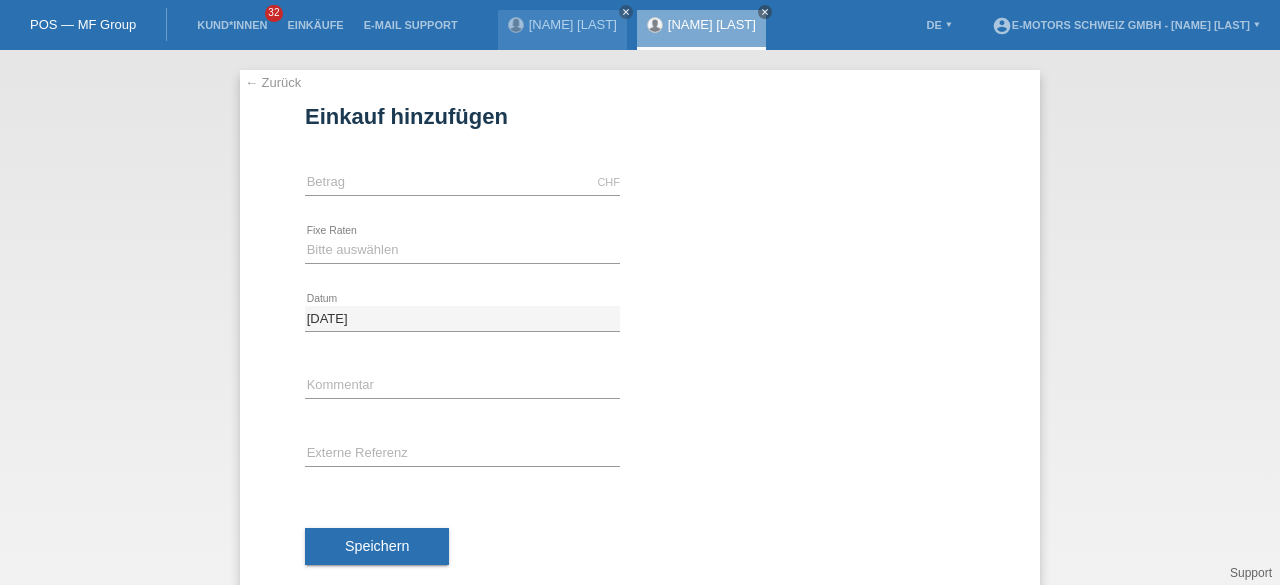 scroll, scrollTop: 0, scrollLeft: 0, axis: both 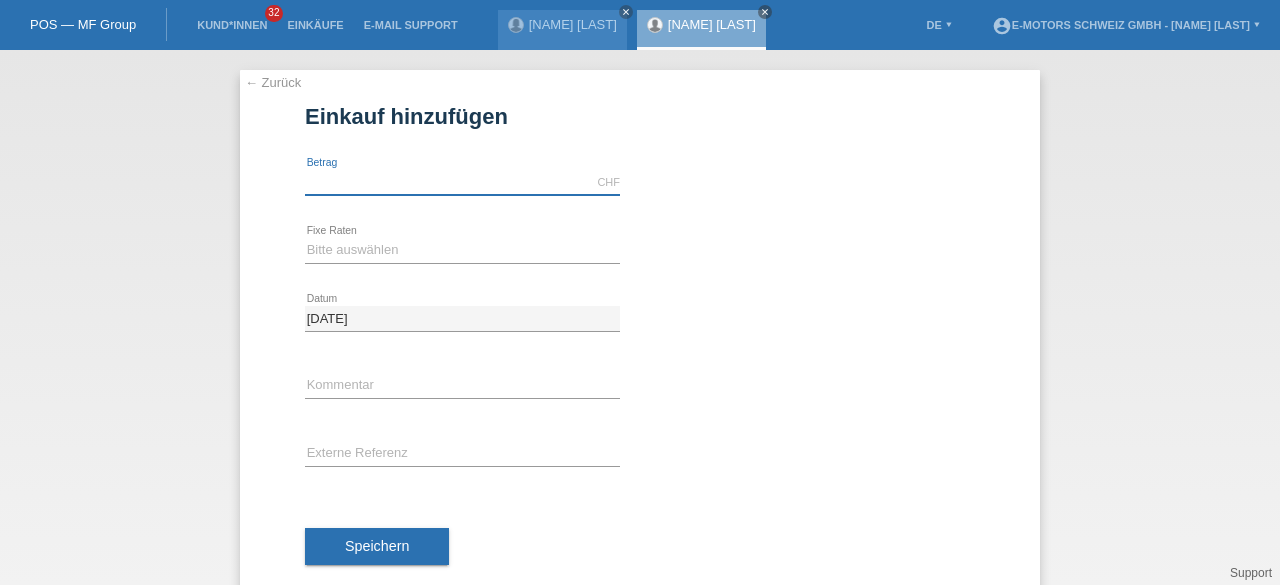 click at bounding box center [462, 182] 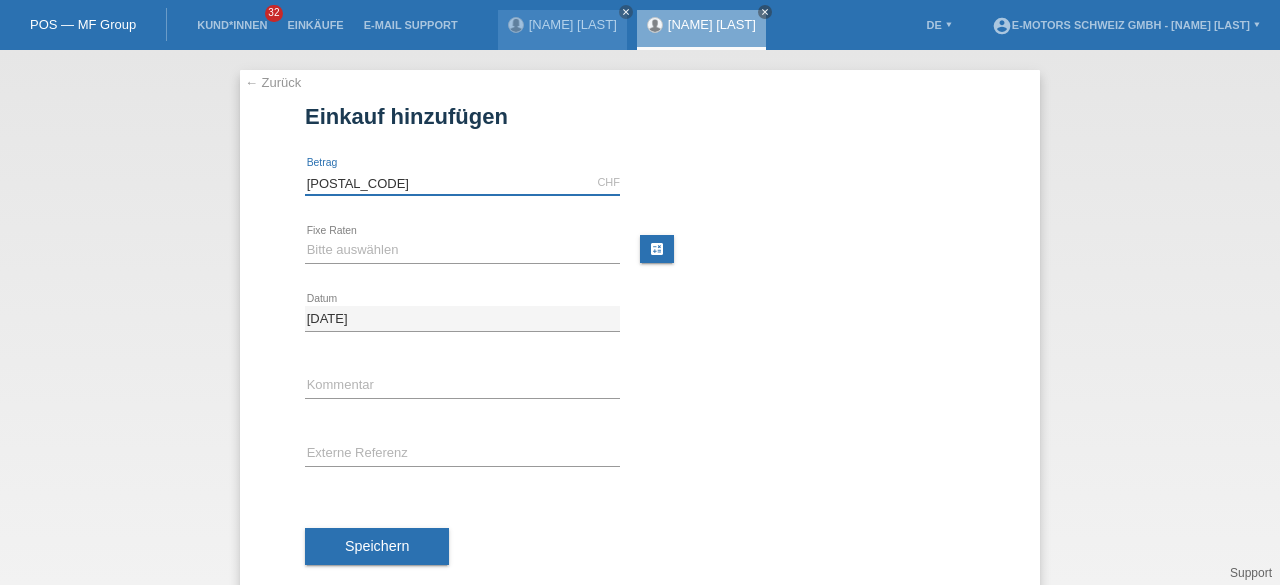 type on "[POSTAL_CODE]" 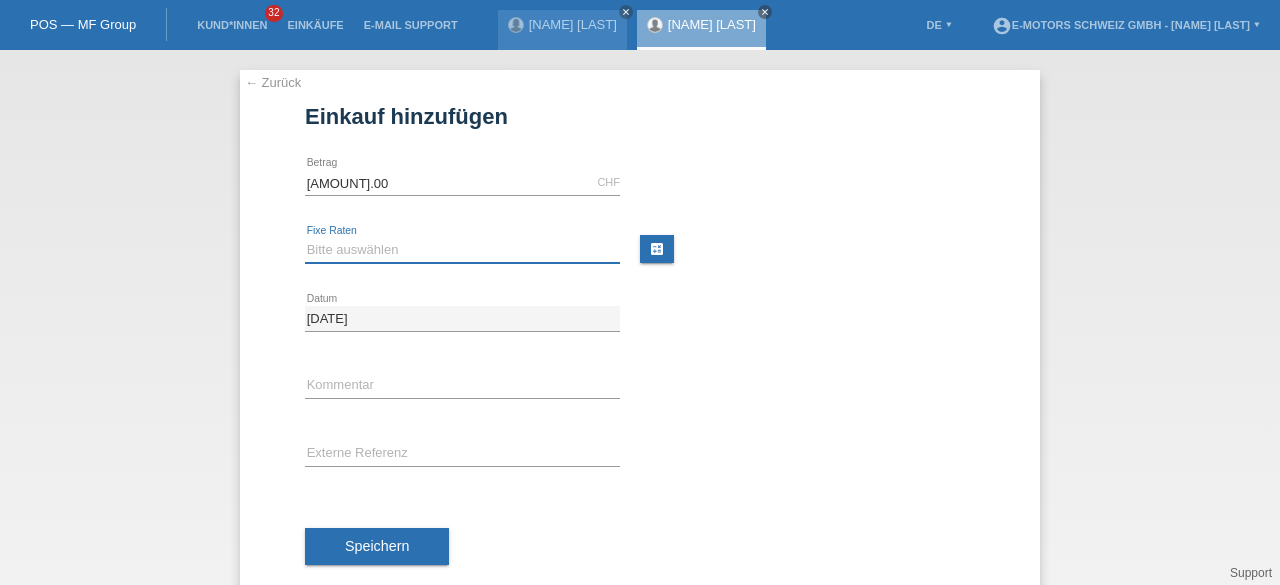 click on "Bitte auswählen
12 Raten
24 Raten
36 Raten
48 Raten" at bounding box center [462, 250] 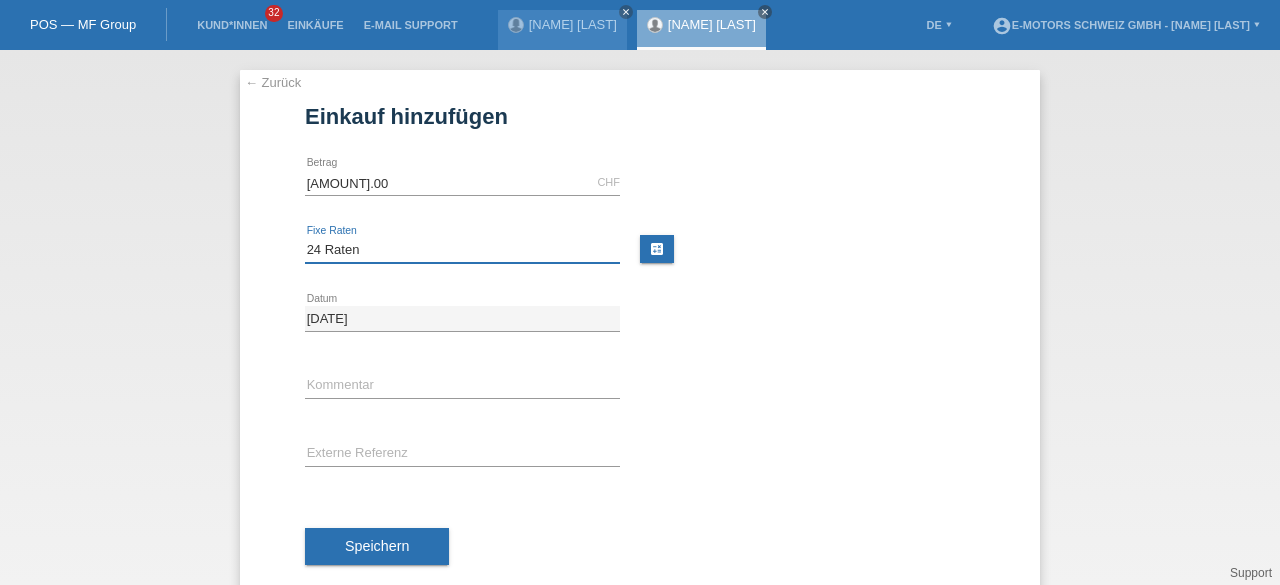 click on "Bitte auswählen
12 Raten
24 Raten
36 Raten
48 Raten" at bounding box center (462, 250) 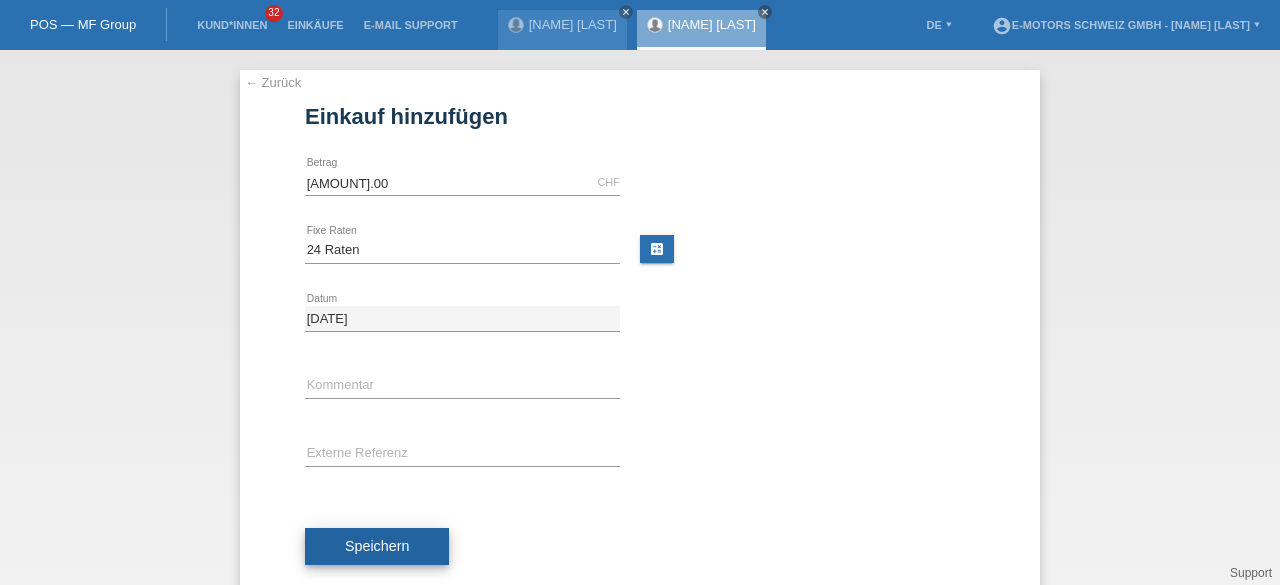 click on "Speichern" at bounding box center (377, 546) 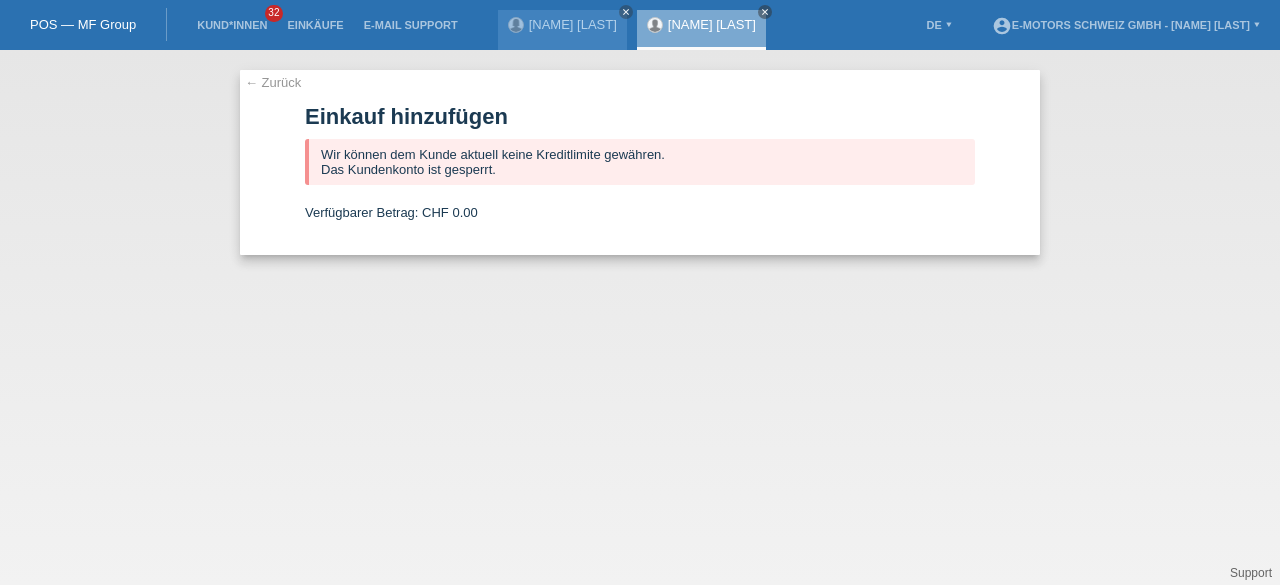 click on "← Zurück
Einkauf hinzufügen
Wir können dem Kunde aktuell keine Kreditlimite gewähren. Das Kundenkonto ist gesperrt.
Verfügbarer Betrag:   CHF 0.00
4590.00
CHF
error" at bounding box center [640, 317] 